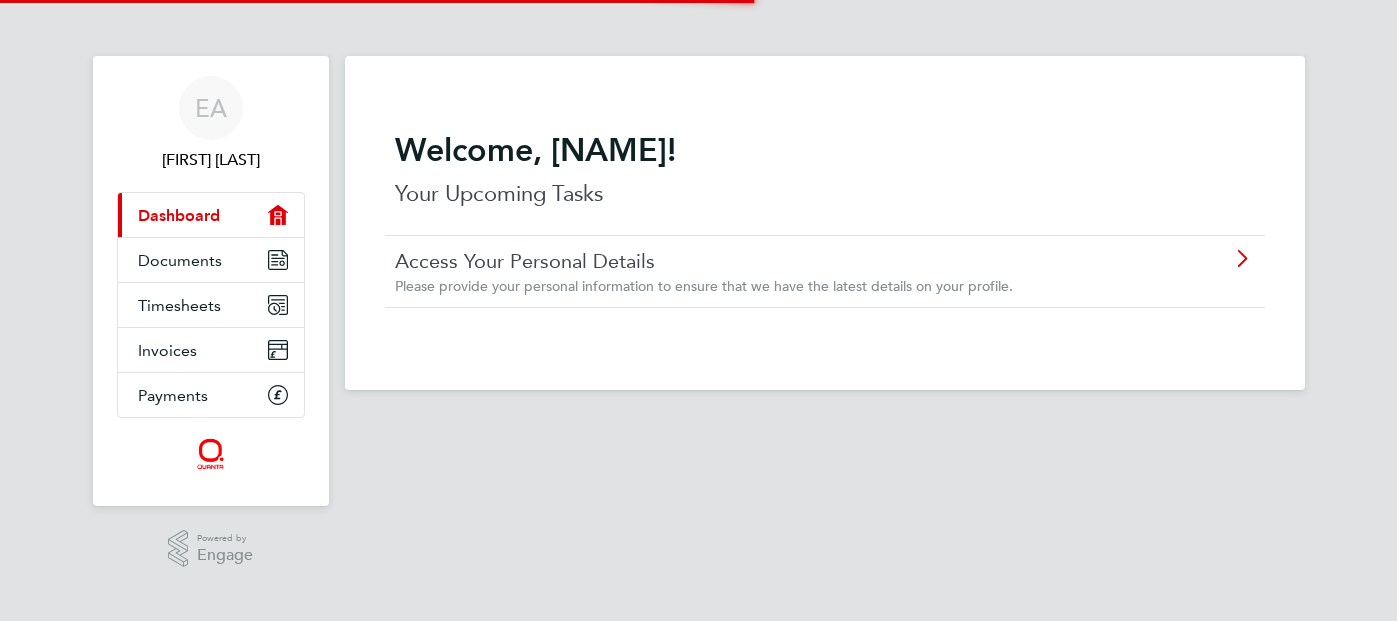 scroll, scrollTop: 0, scrollLeft: 0, axis: both 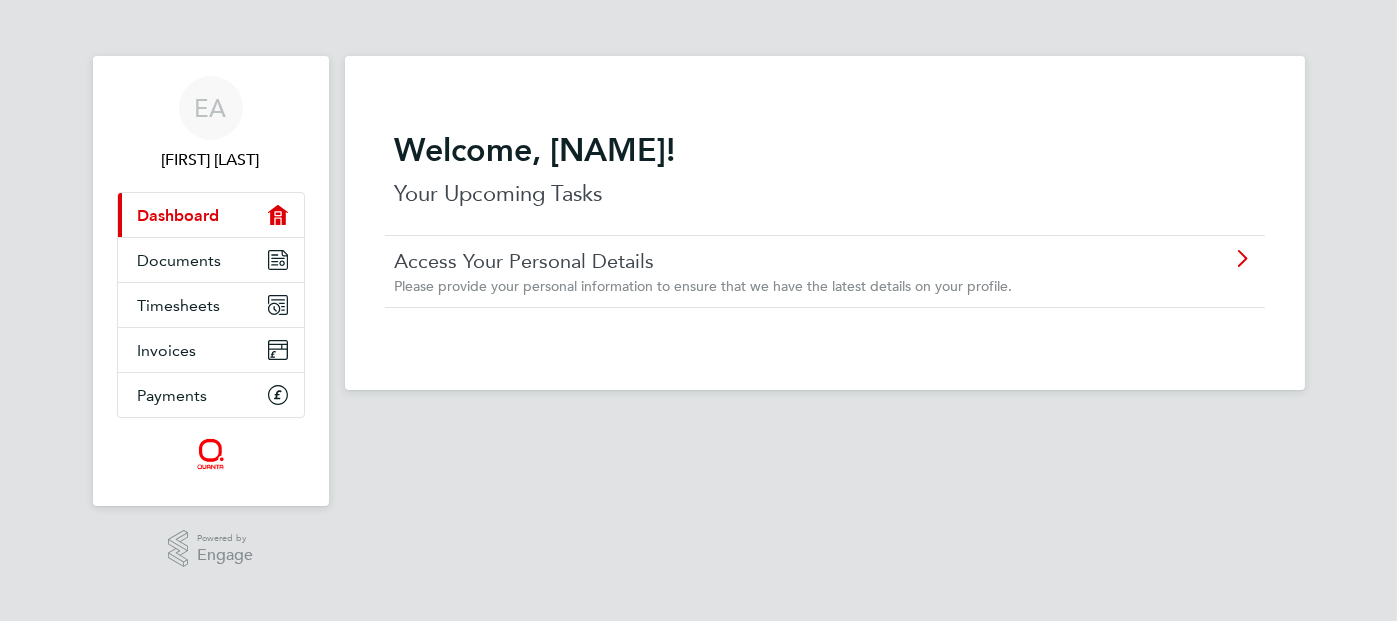 click on "Please provide your personal information to ensure that we have the latest details on your profile." 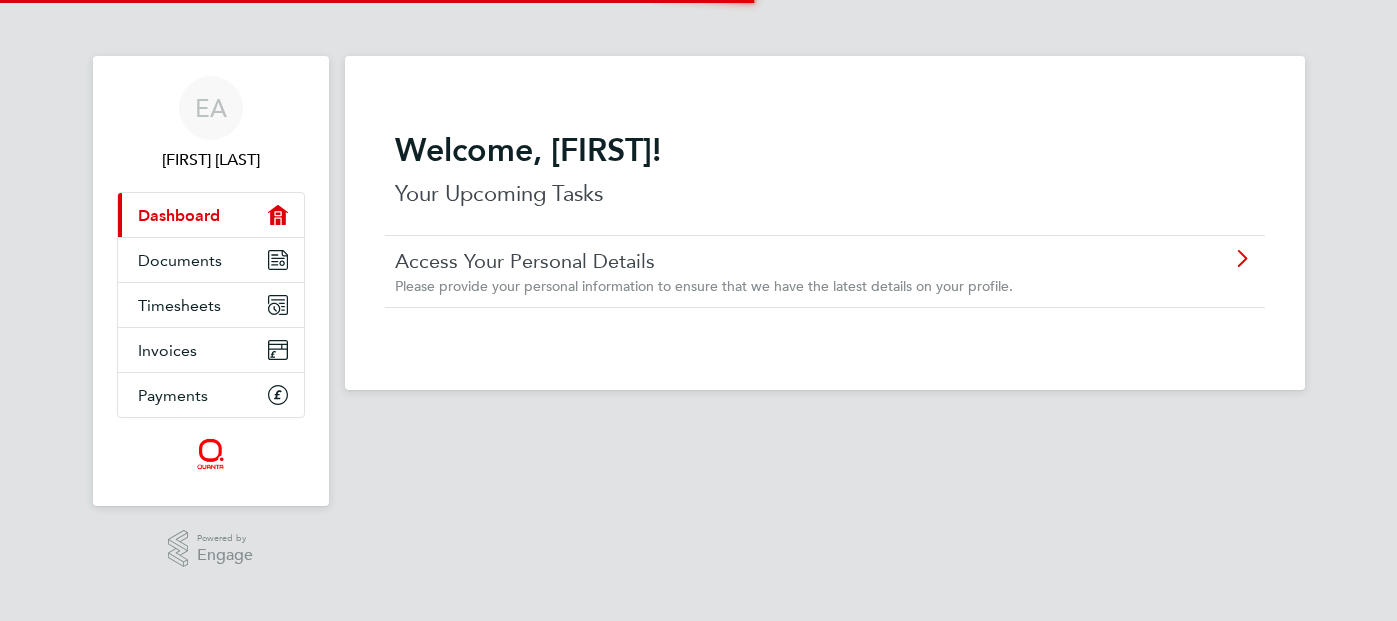 scroll, scrollTop: 0, scrollLeft: 0, axis: both 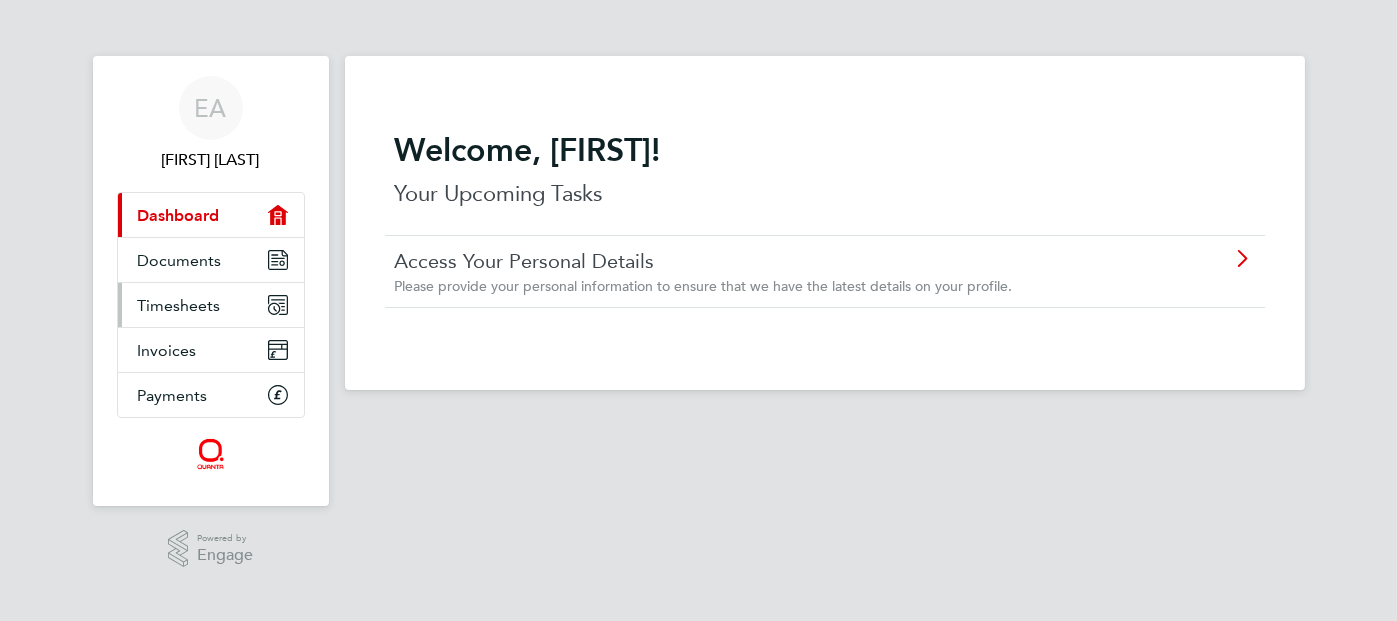 click on "Timesheets" at bounding box center [179, 305] 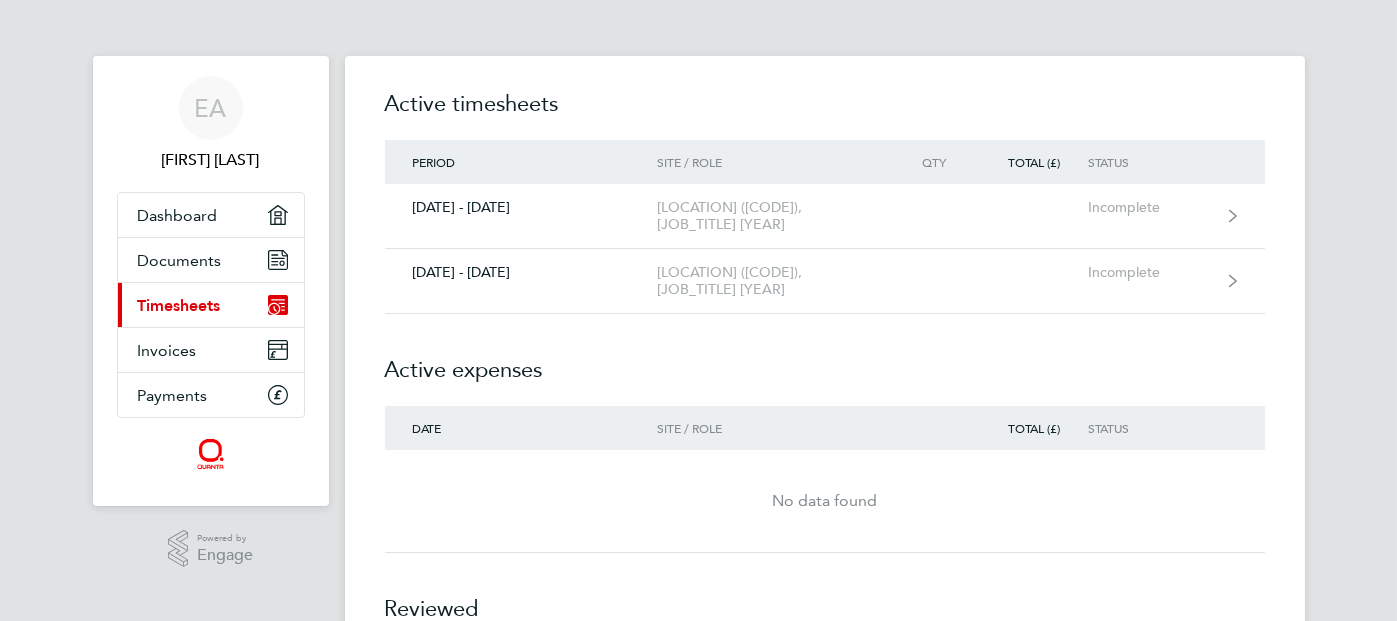 scroll, scrollTop: 16, scrollLeft: 0, axis: vertical 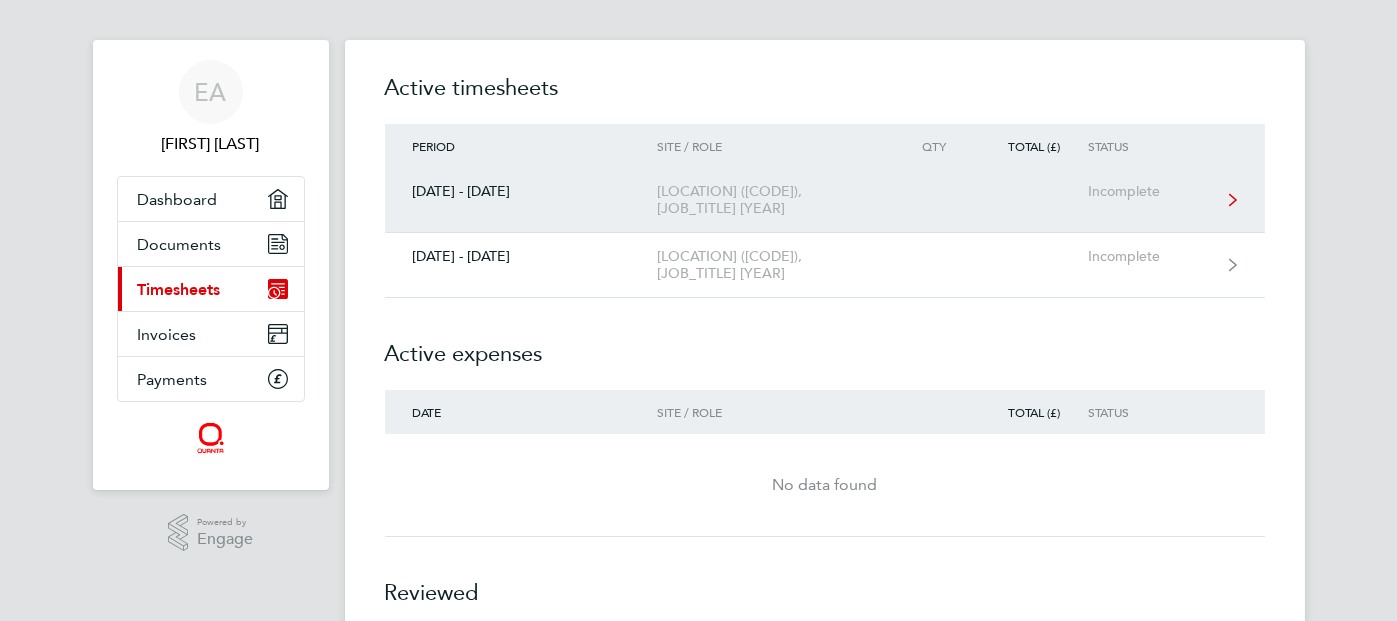 click on "26 Jul - 01 Aug 2025  Owlstone Croft (50CC03), Gateman/Traffic Marshall 2025  Incomplete" 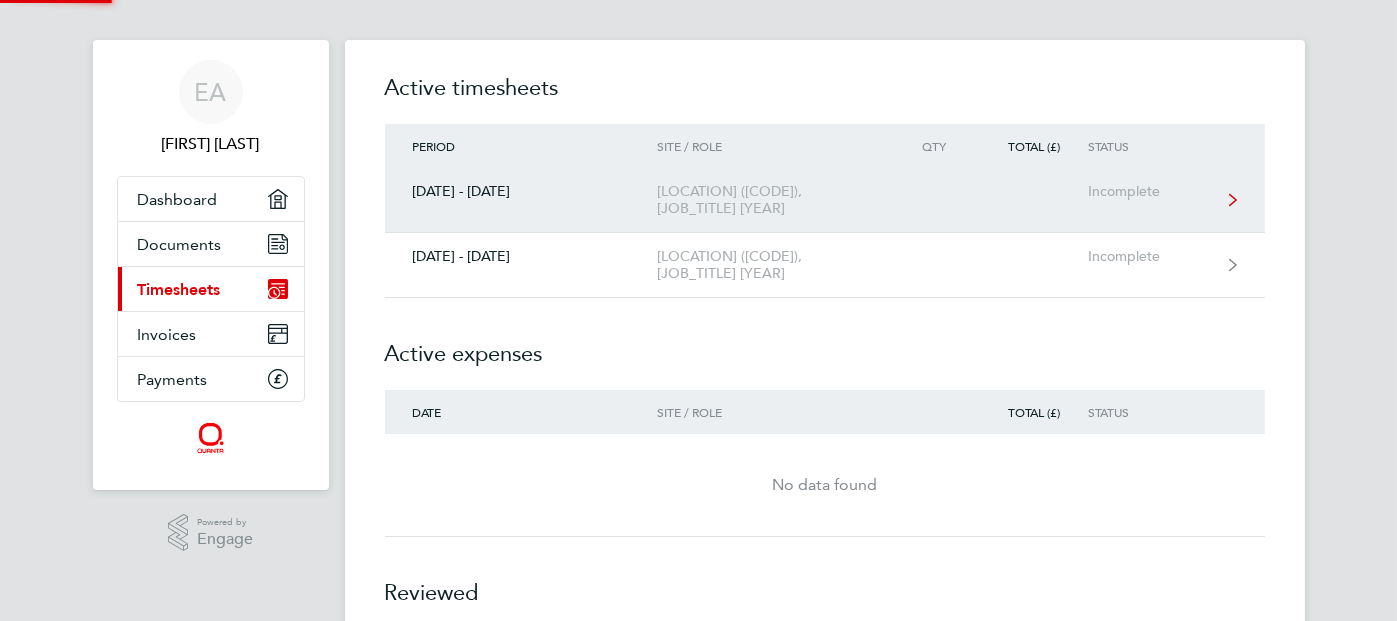 scroll, scrollTop: 0, scrollLeft: 0, axis: both 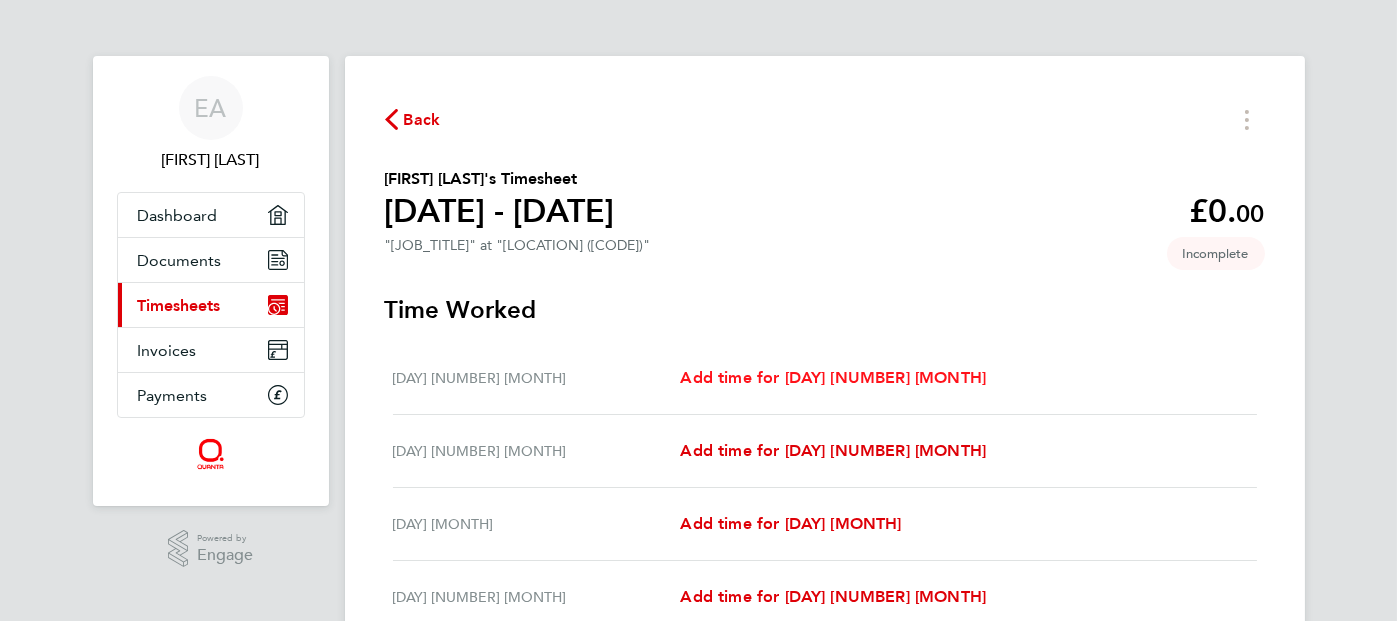 click on "Add time for Mon 28 Jul" at bounding box center (833, 377) 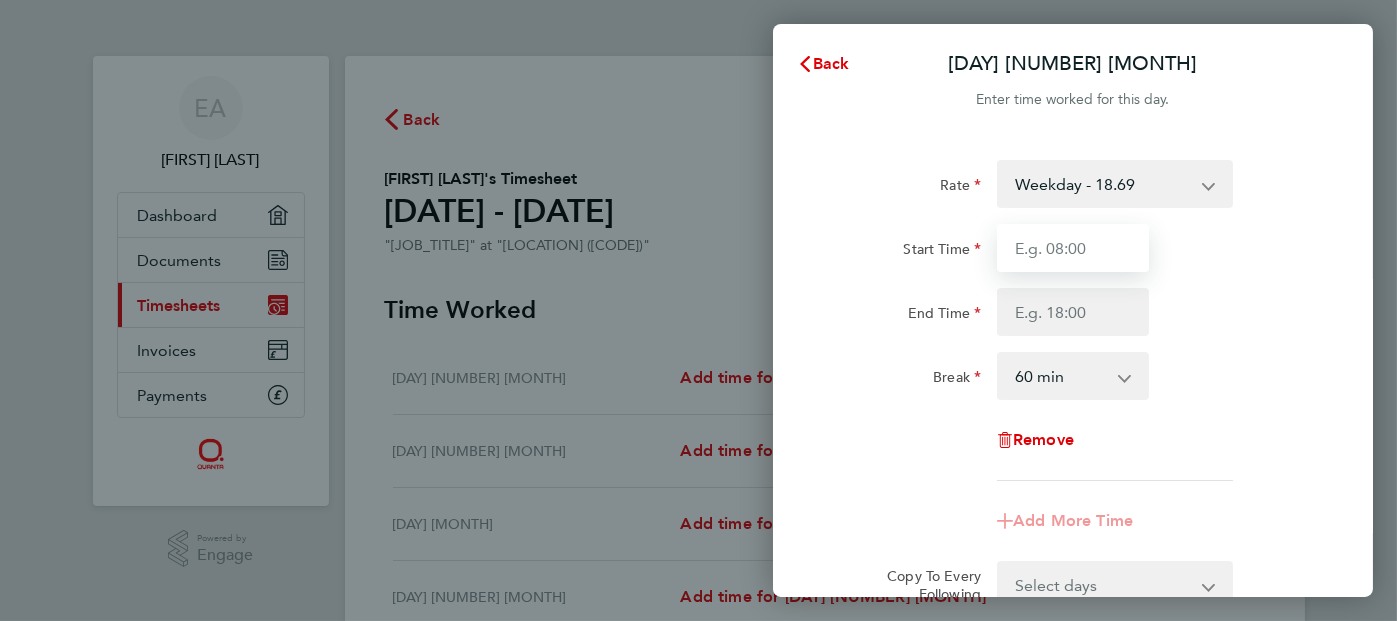 click on "Start Time" at bounding box center (1073, 248) 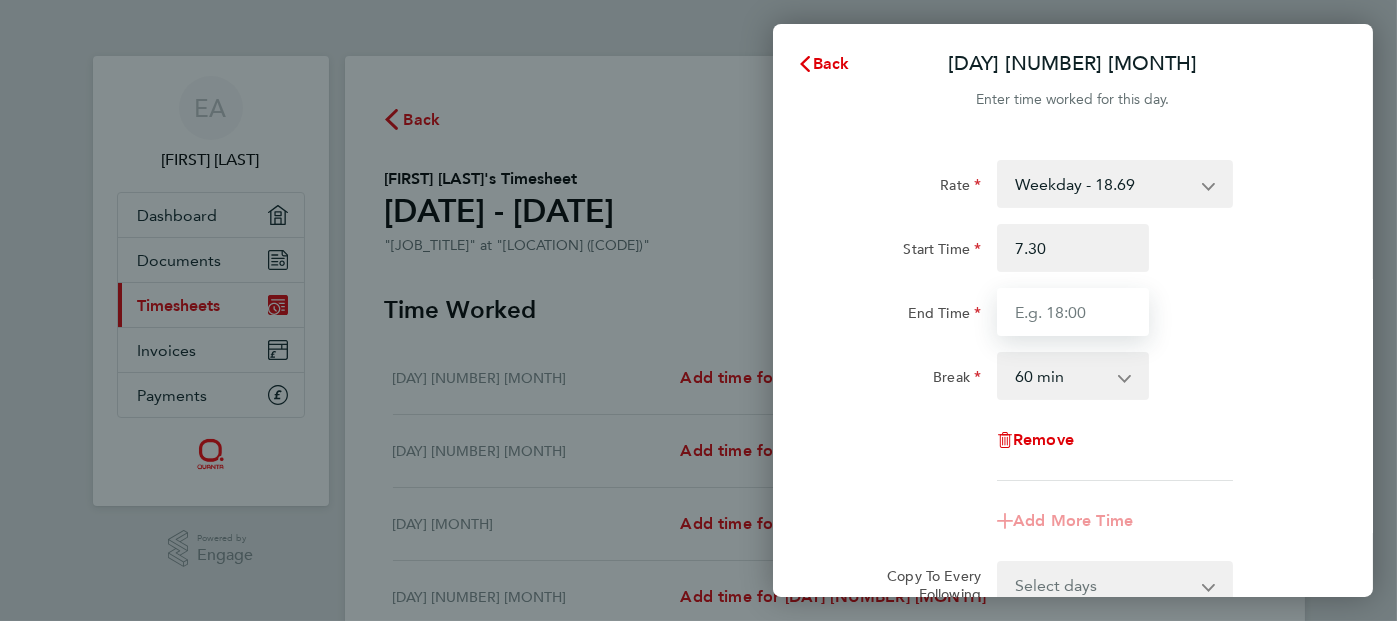 type on "07:30" 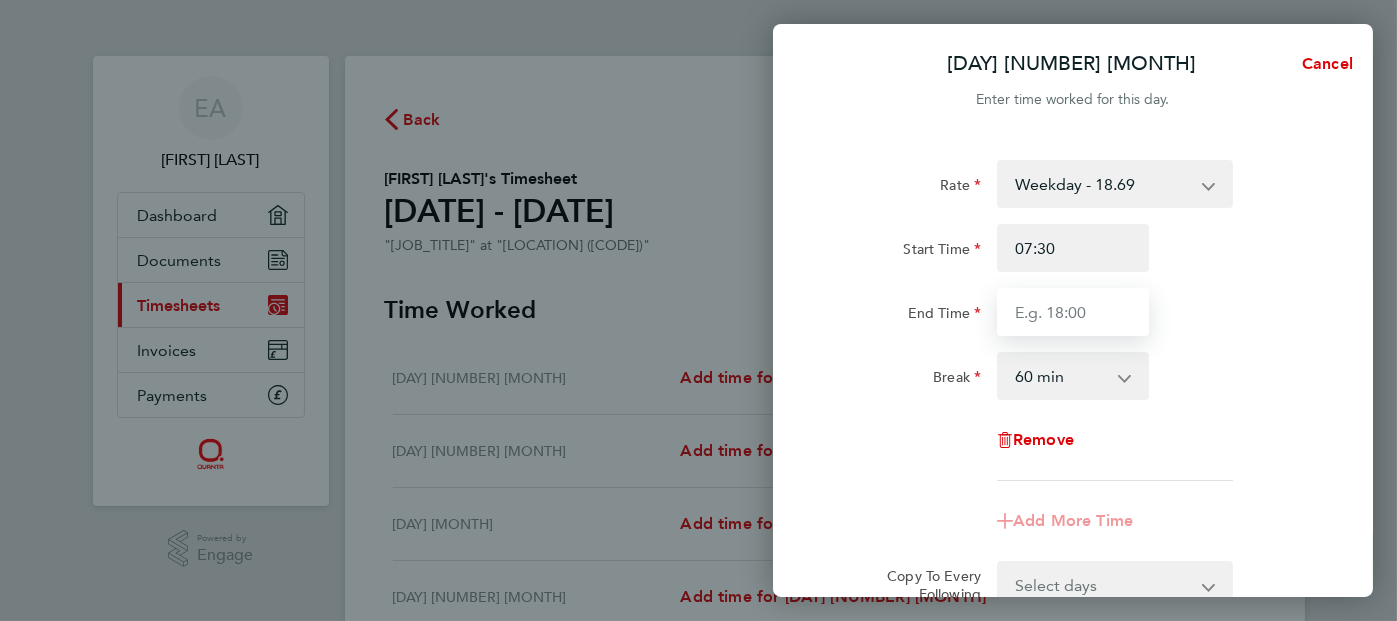 click on "End Time" at bounding box center [1073, 312] 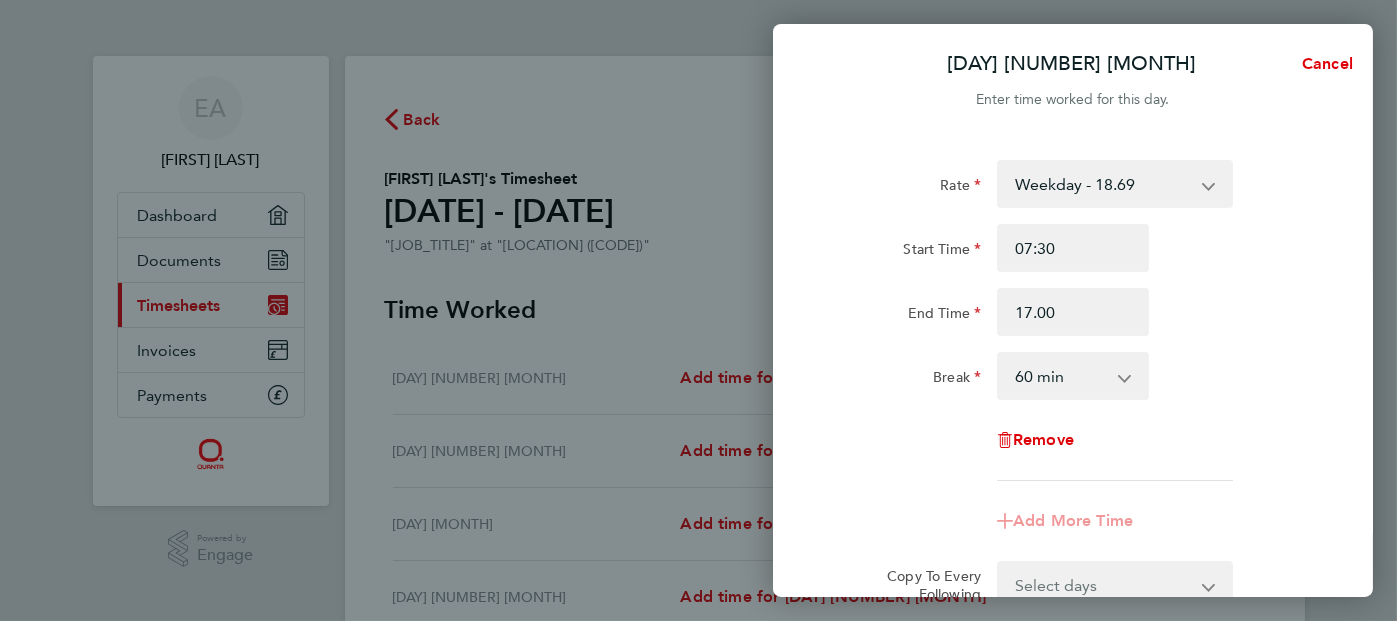 type on "17:00" 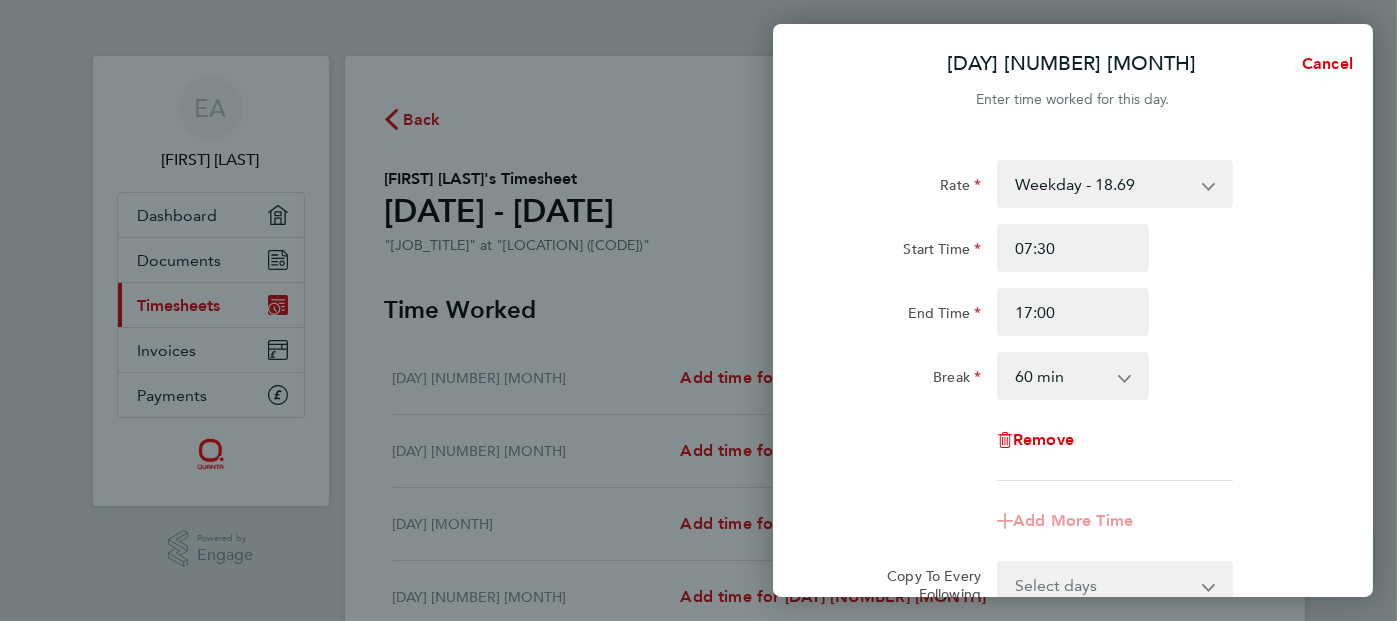 click on "0 min   15 min   30 min   45 min   60 min   75 min   90 min" at bounding box center [1061, 376] 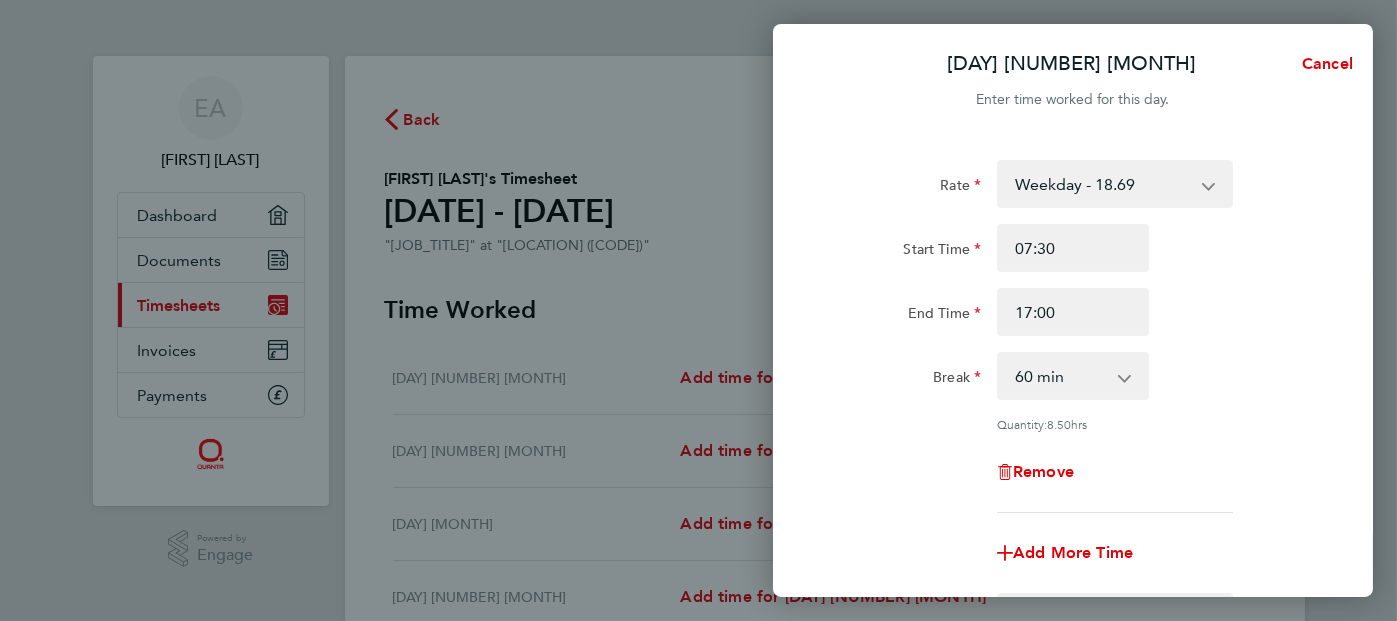 click on "Quantity:  8.50  hrs" 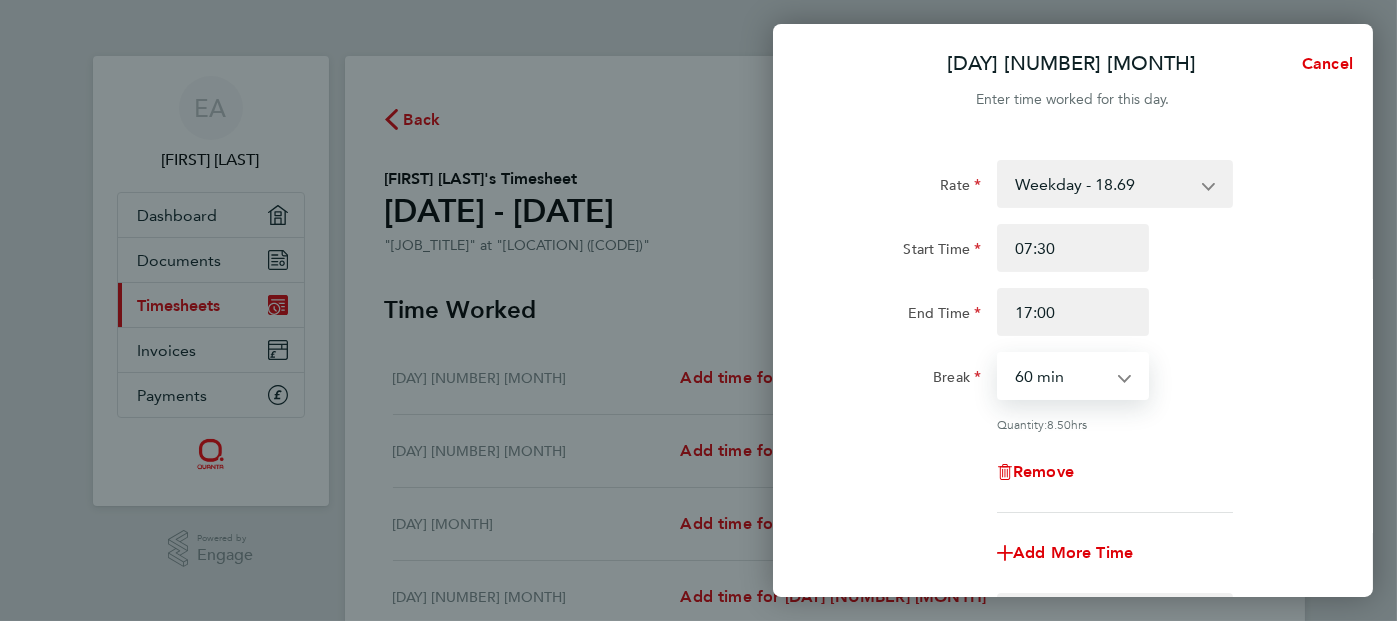 click on "0 min   15 min   30 min   45 min   60 min   75 min   90 min" at bounding box center [1061, 376] 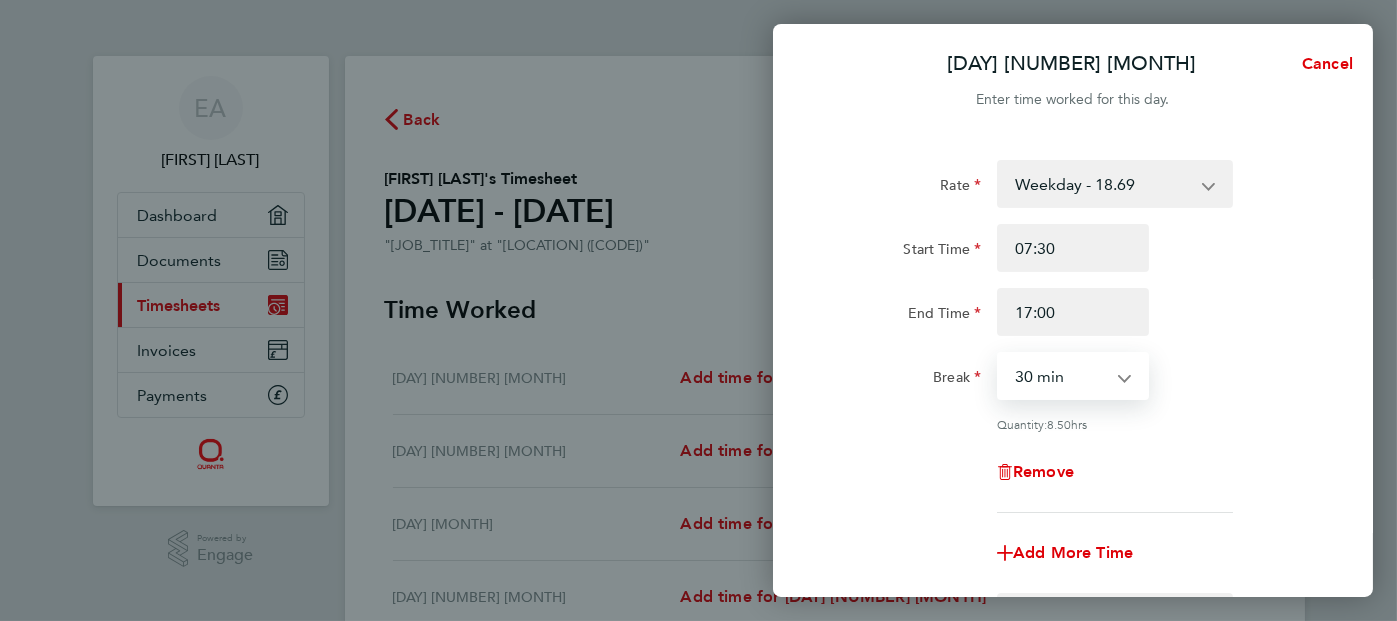 click on "0 min   15 min   30 min   45 min   60 min   75 min   90 min" at bounding box center (1061, 376) 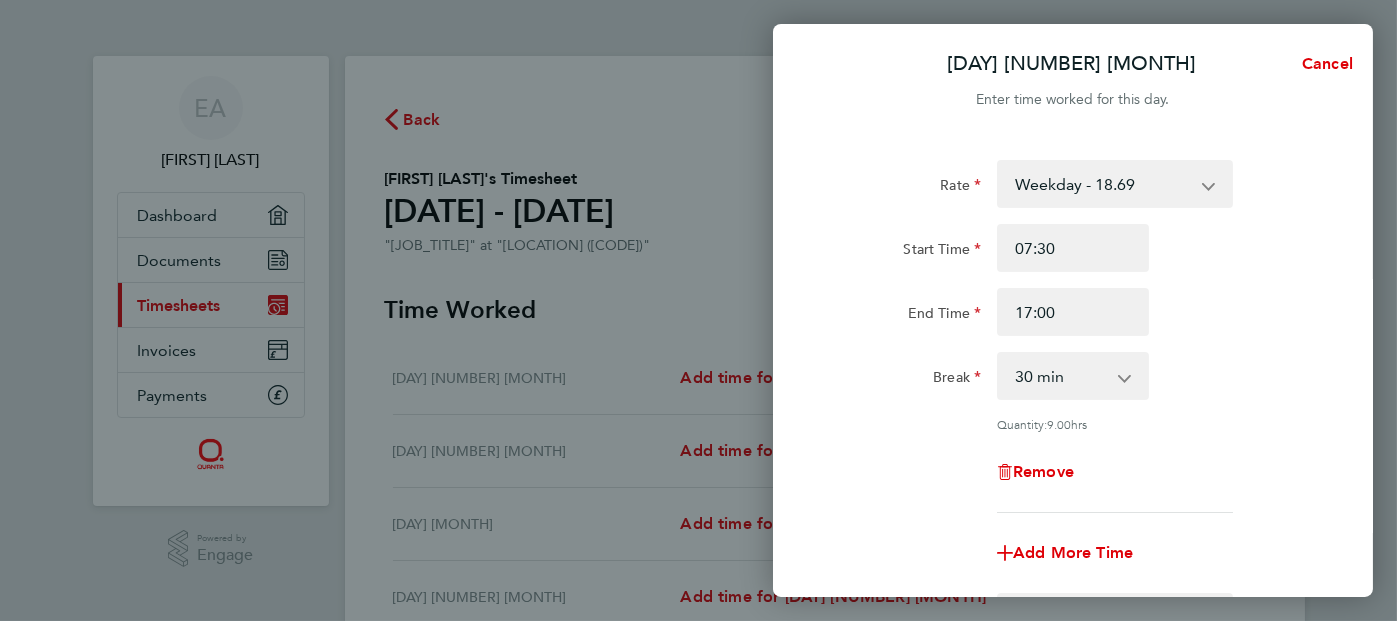 click on "Rate  Weekday  - 18.69   Overtime - 28.03
Start Time 07:30 End Time 17:00 Break  0 min   15 min   30 min   45 min   60 min   75 min   90 min
Quantity:  9.00  hrs
Remove" 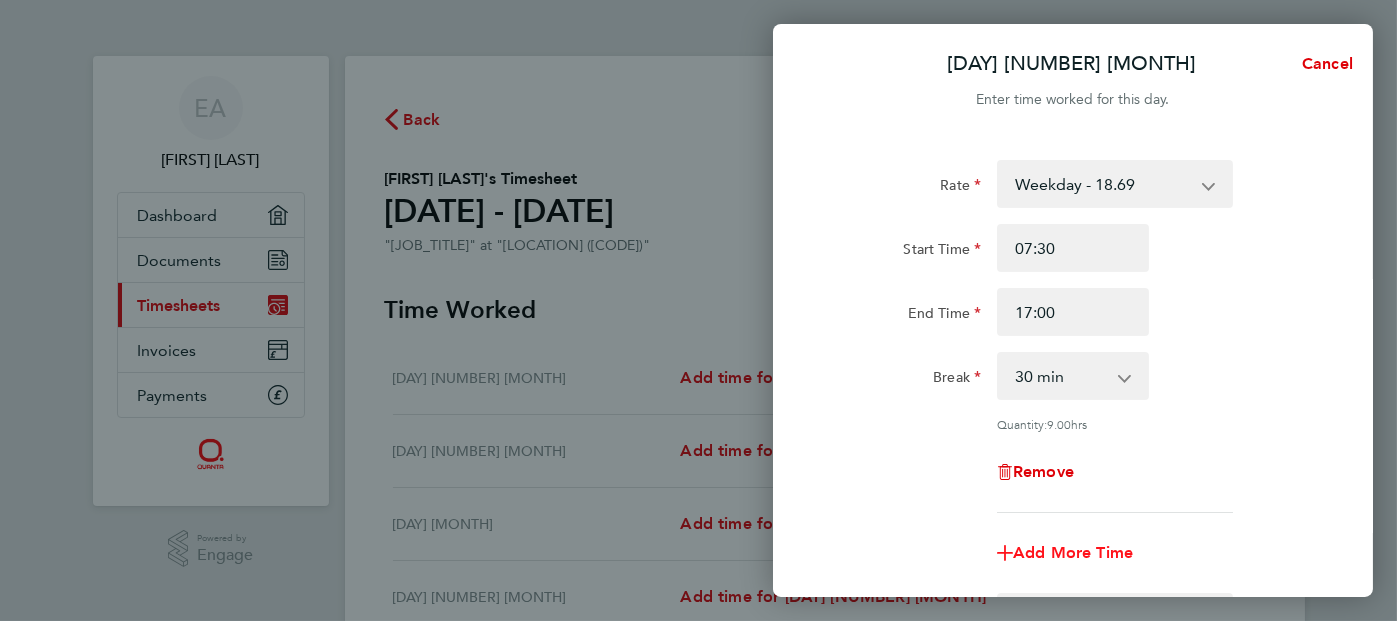 click on "Add More Time" 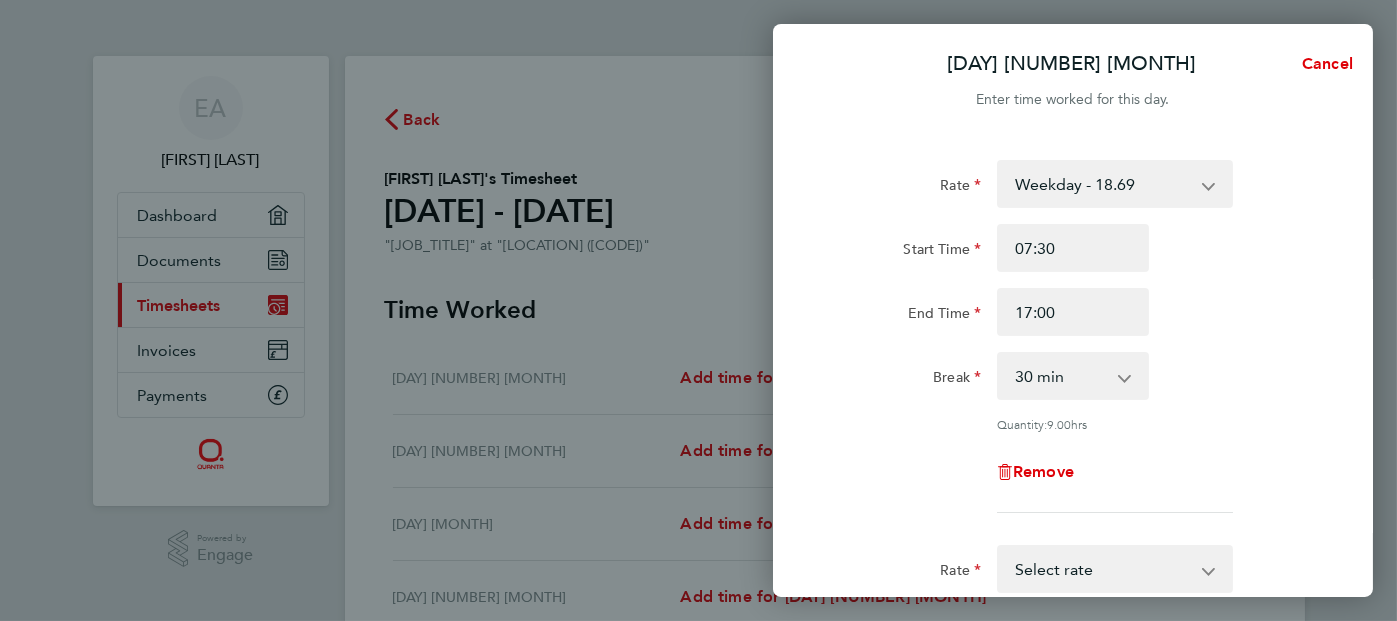 click on "End Time 17:00" 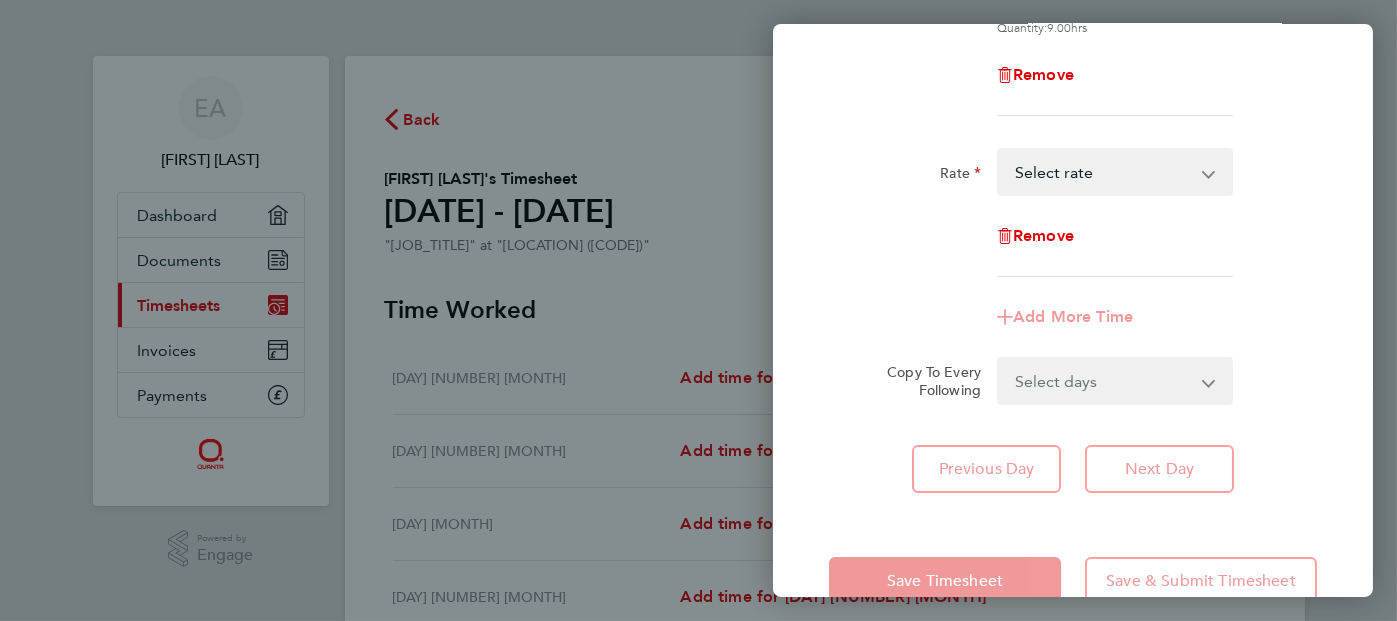 scroll, scrollTop: 400, scrollLeft: 0, axis: vertical 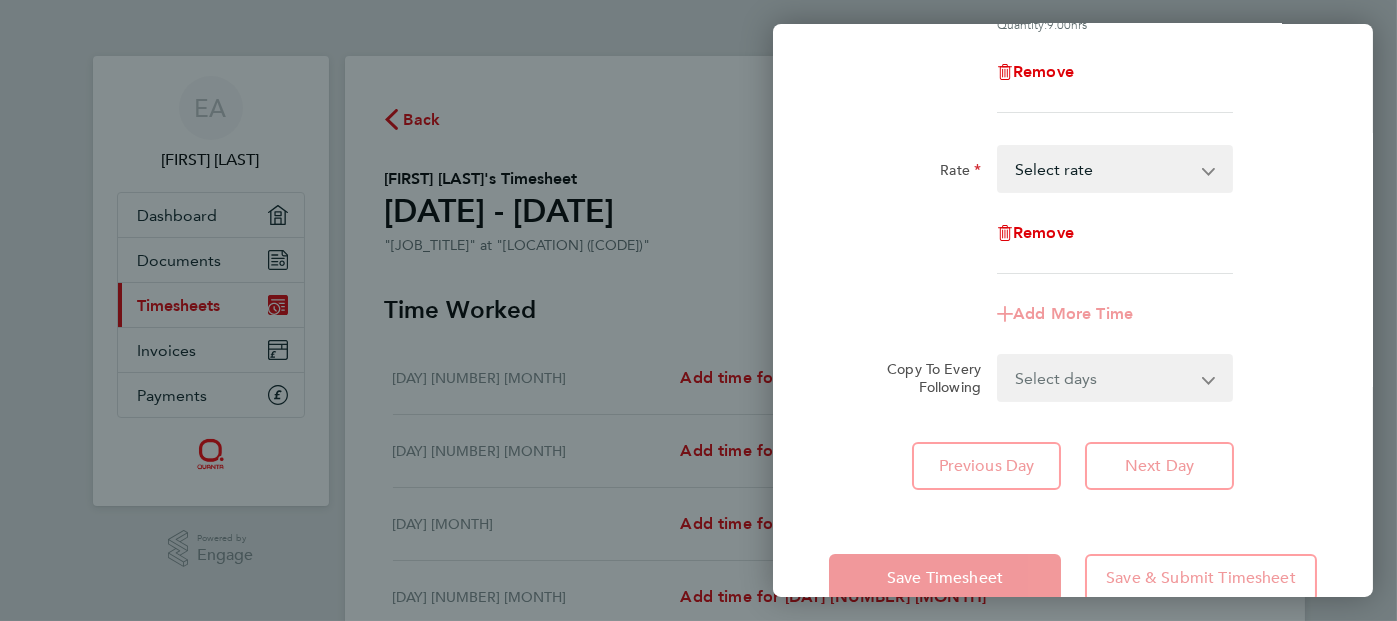 click 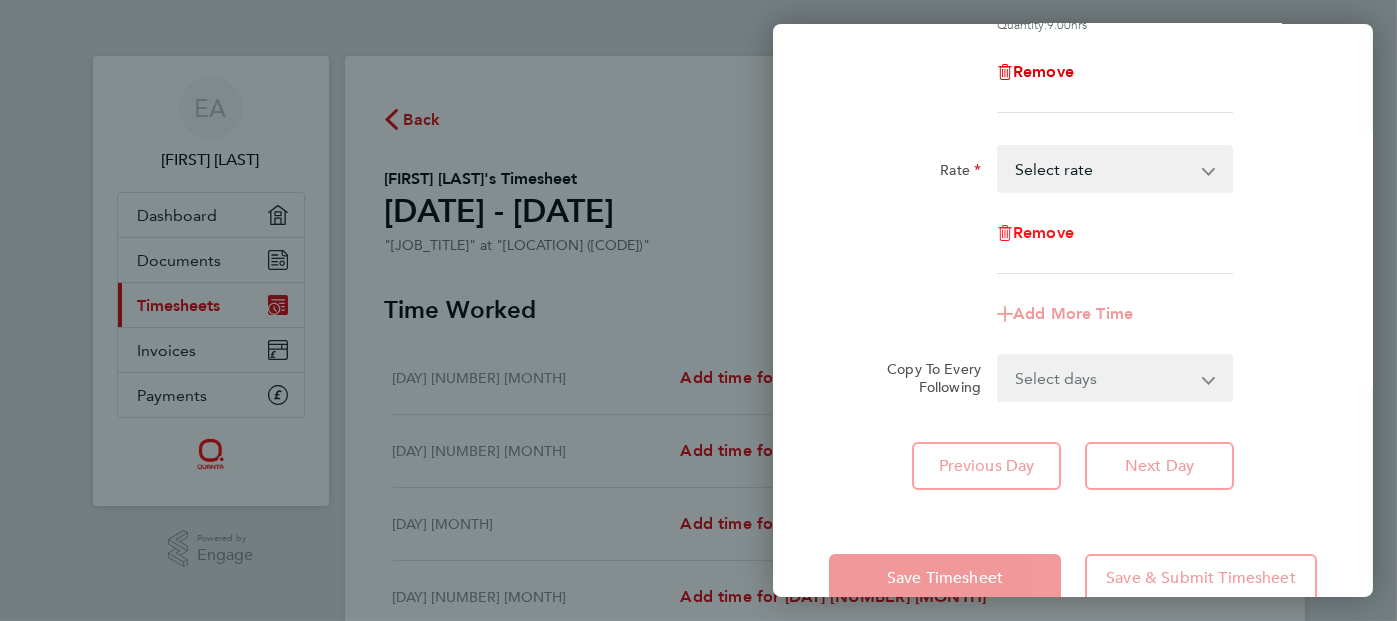 click on "Remove" 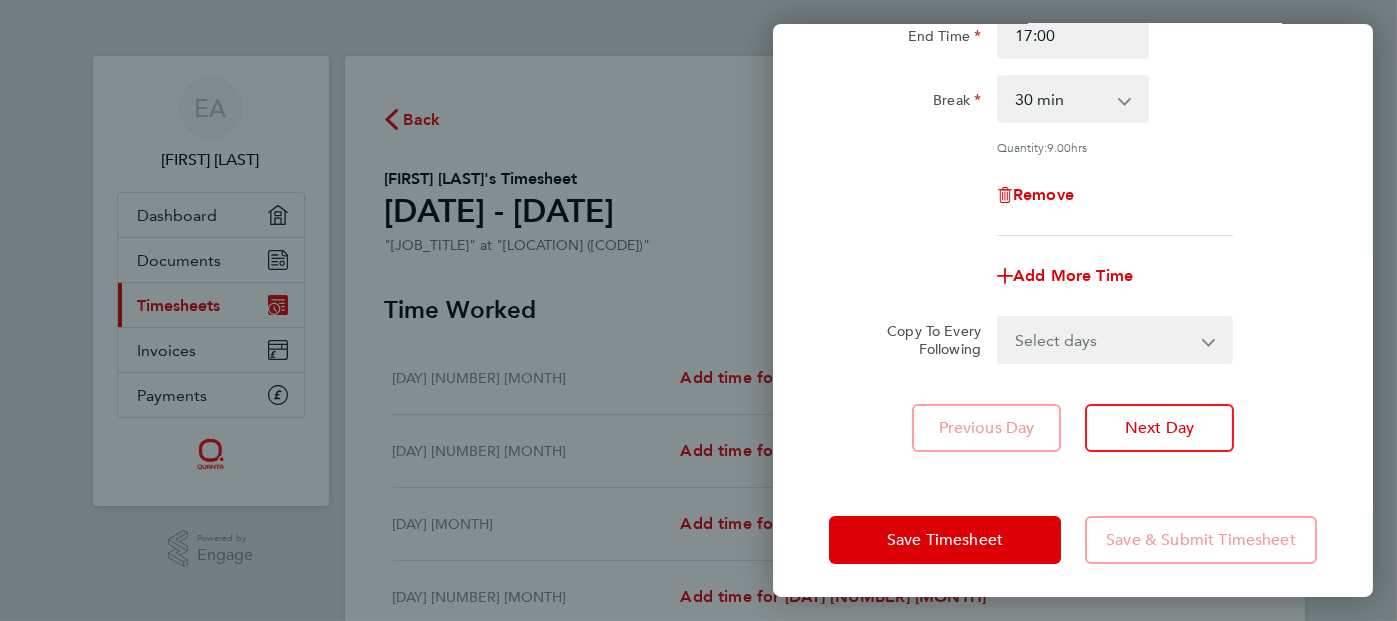 scroll, scrollTop: 281, scrollLeft: 0, axis: vertical 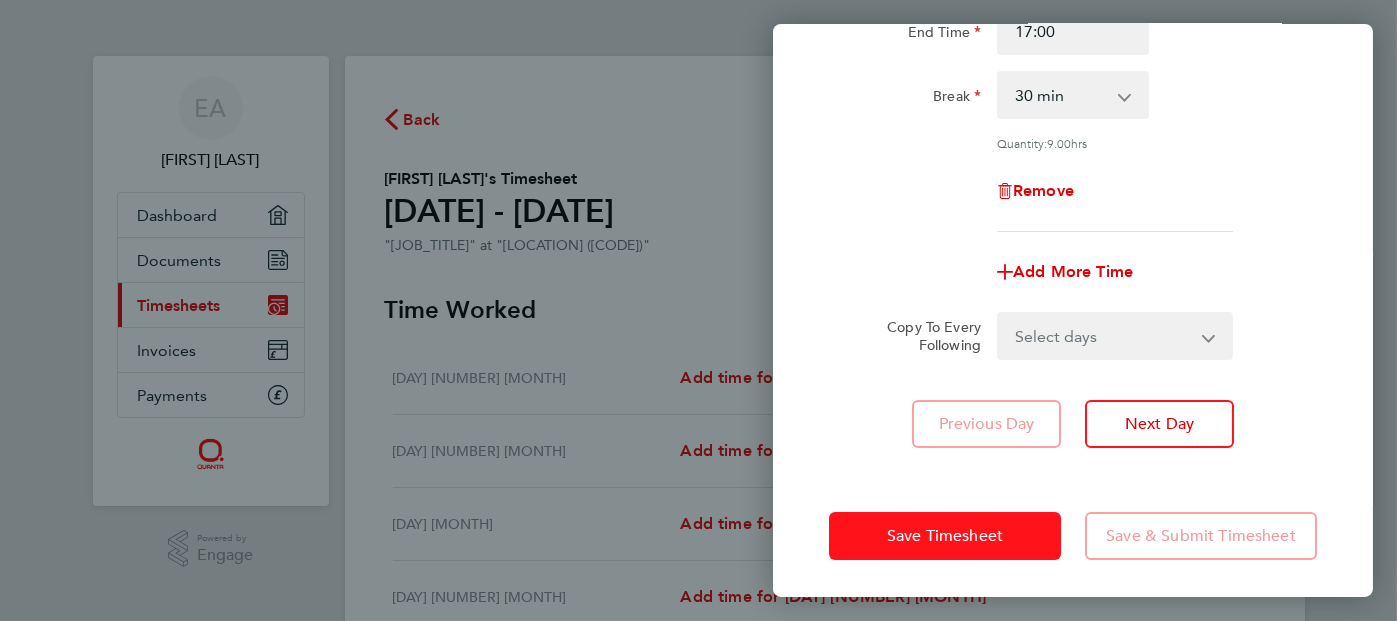 click on "Save Timesheet" 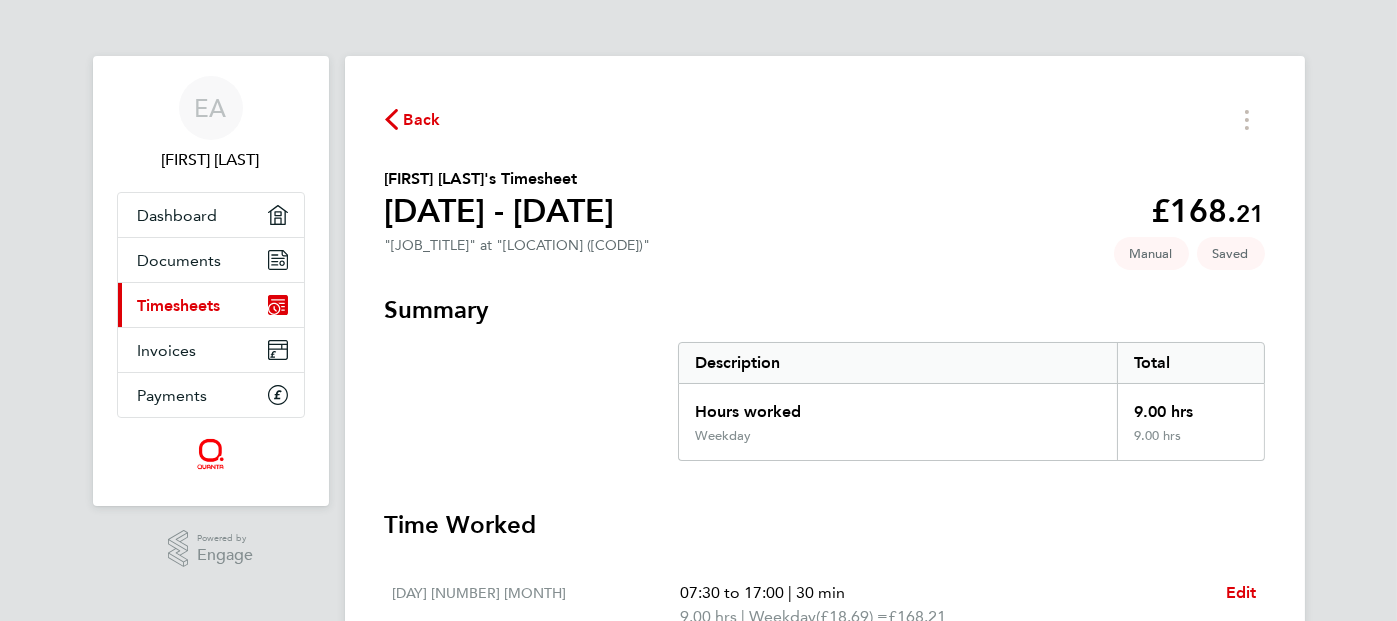 click on "Timesheets" at bounding box center (179, 305) 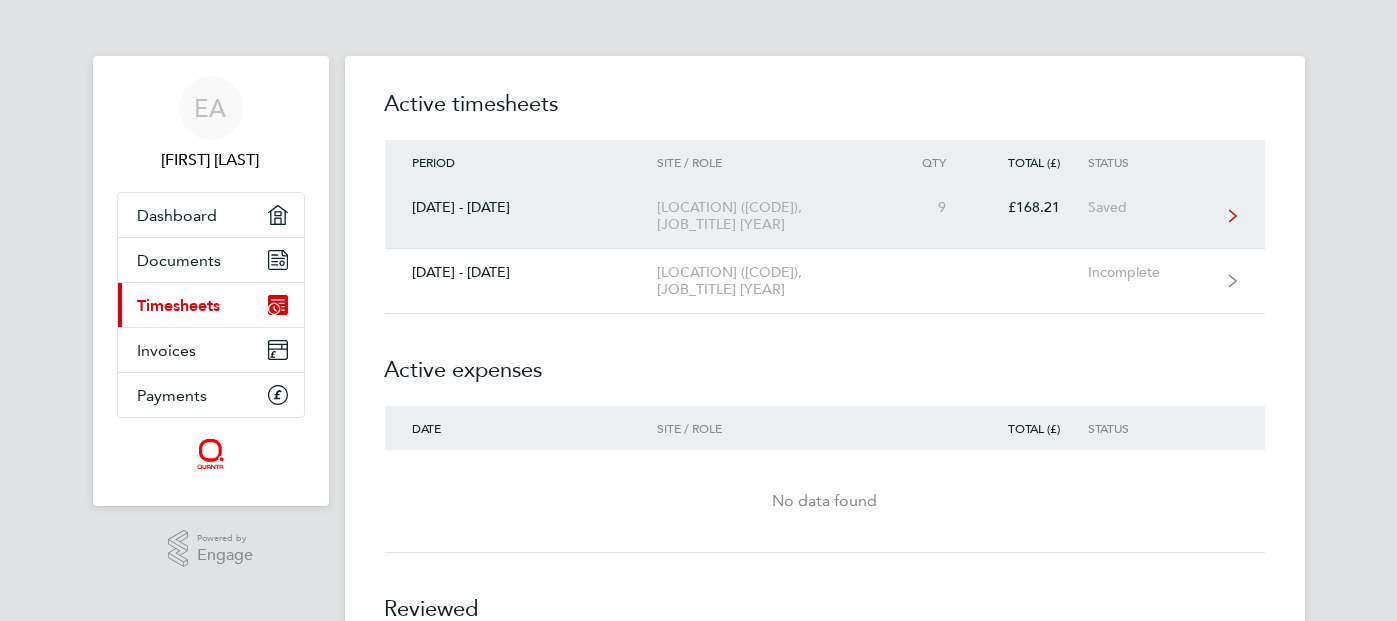 click on "Saved" 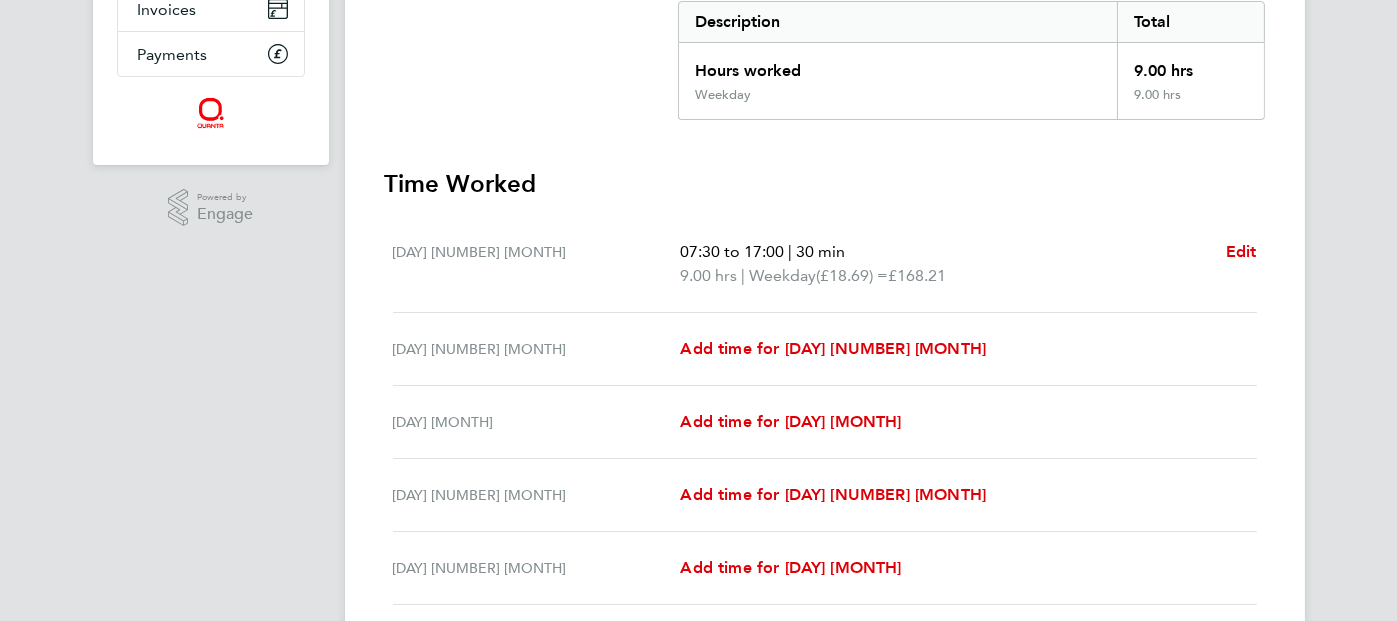 scroll, scrollTop: 343, scrollLeft: 0, axis: vertical 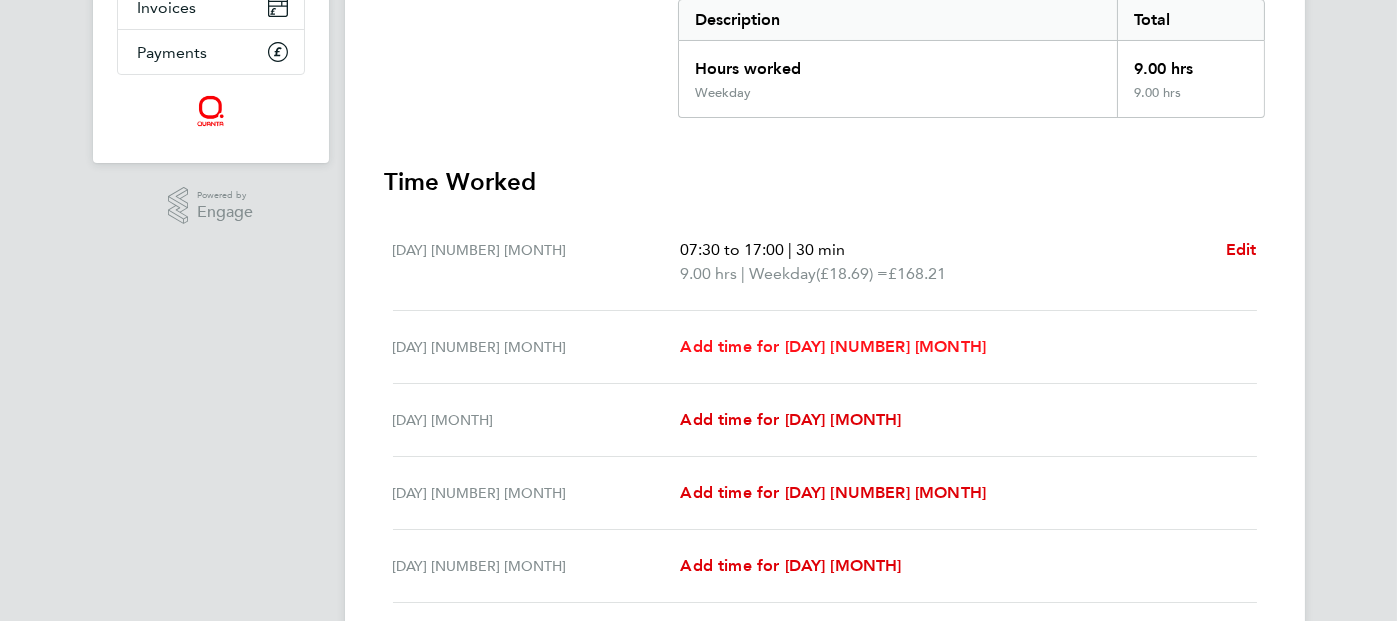 click on "Add time for Tue 29 Jul" at bounding box center (833, 346) 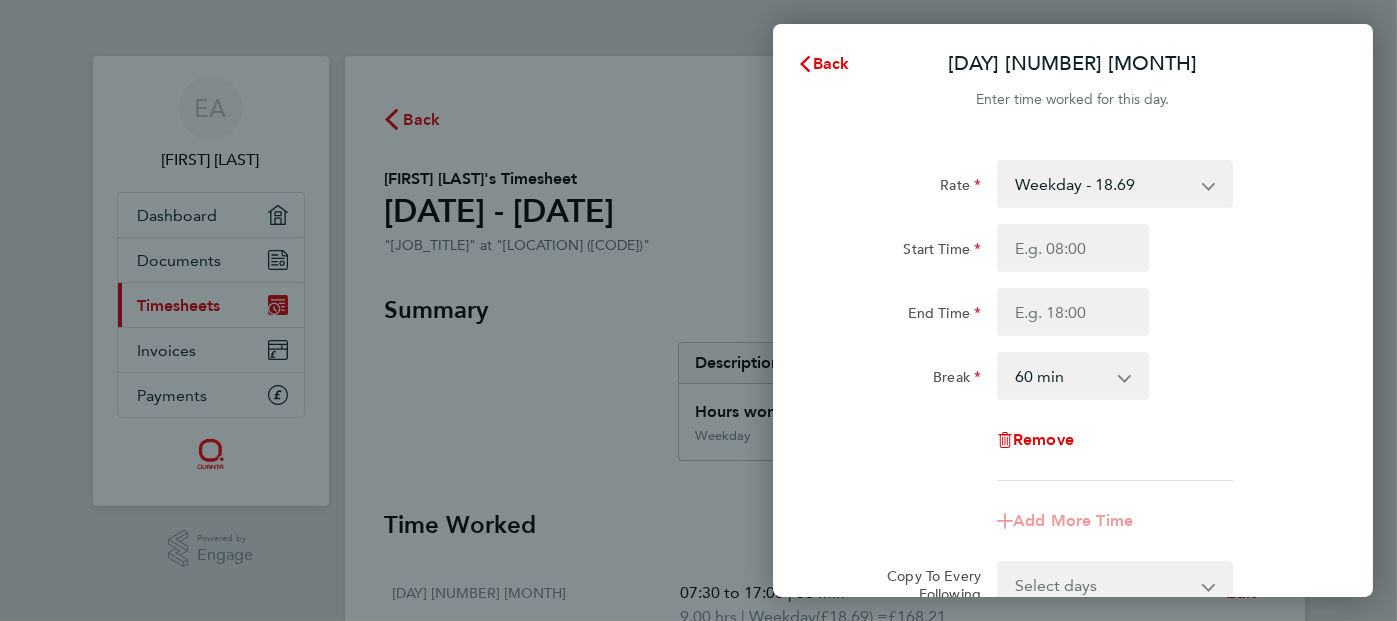 scroll, scrollTop: 0, scrollLeft: 0, axis: both 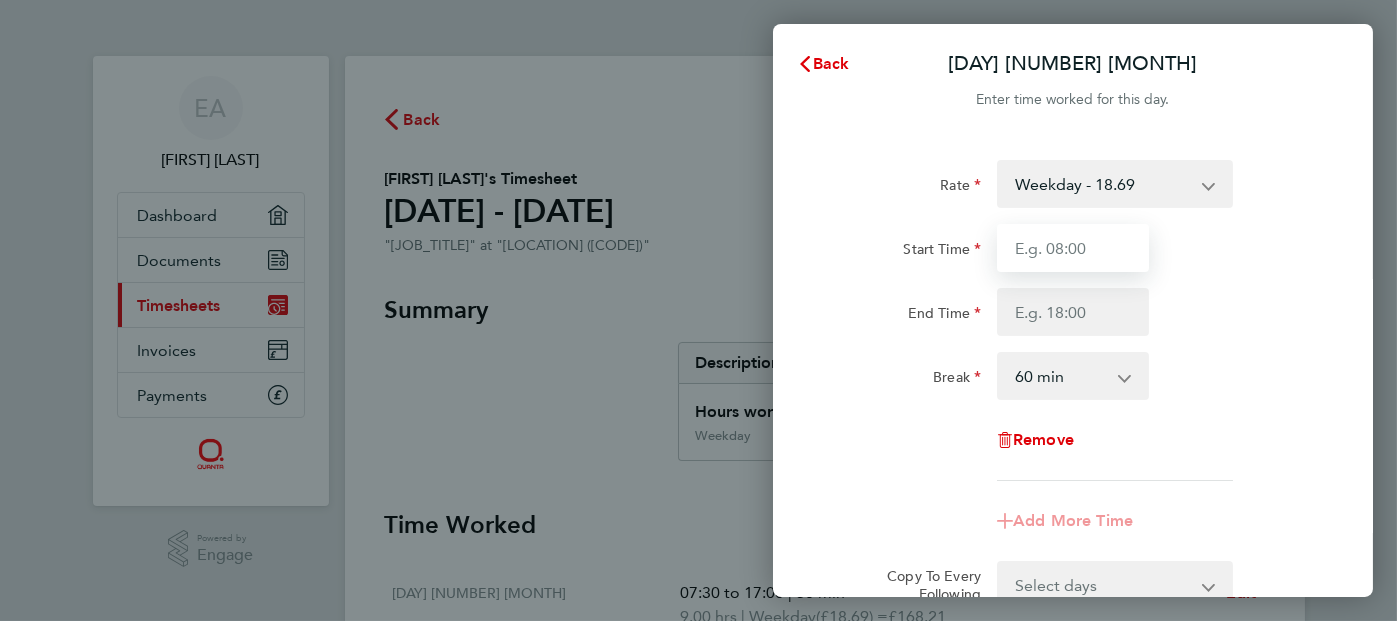click on "Start Time" at bounding box center (1073, 248) 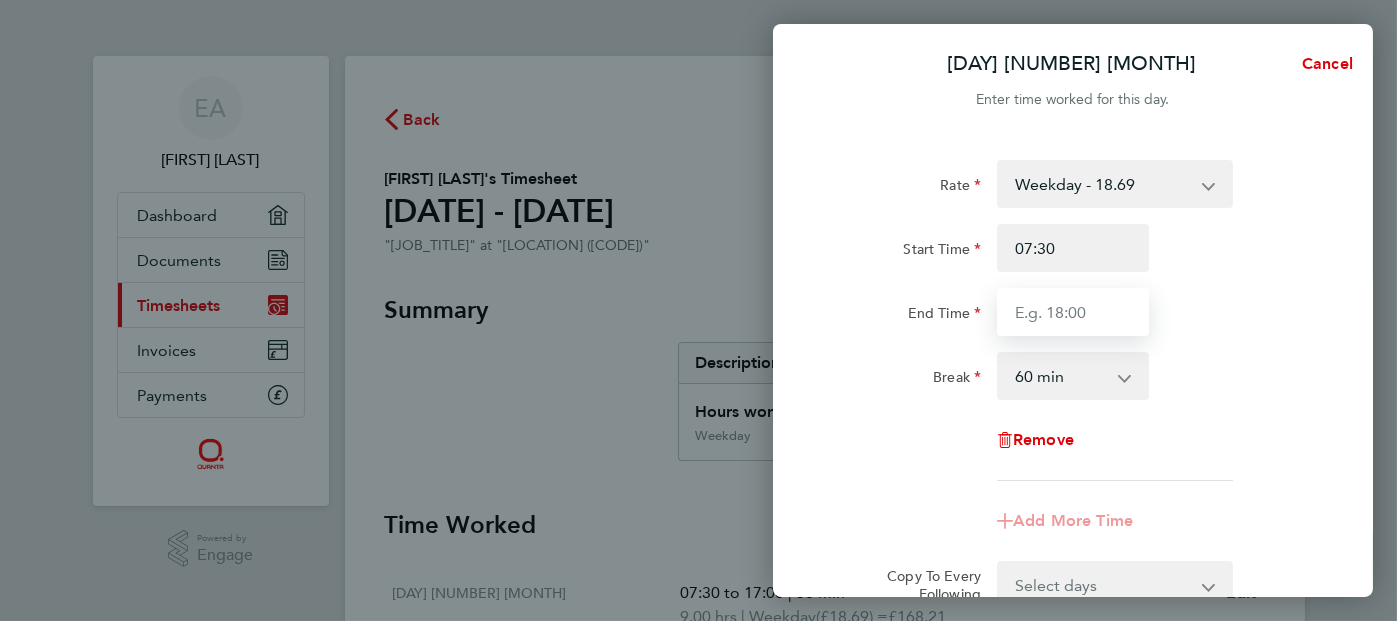 click on "End Time" at bounding box center (1073, 312) 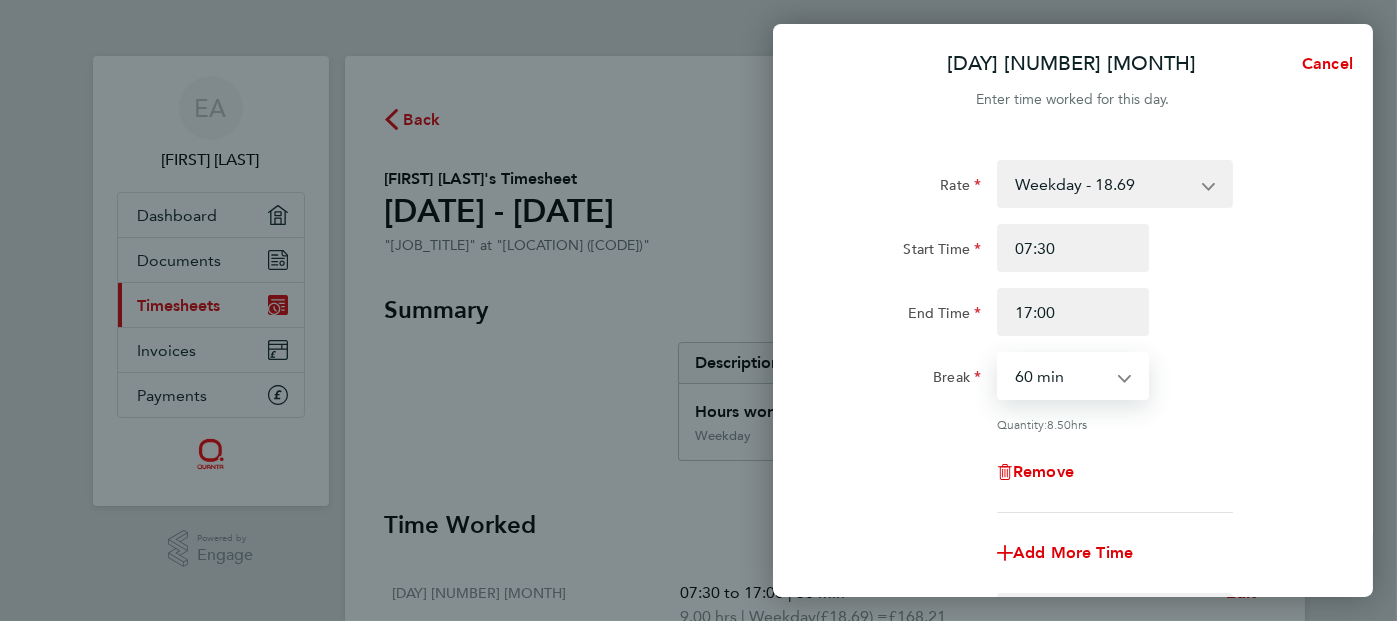 click on "0 min   15 min   30 min   45 min   60 min   75 min   90 min" at bounding box center (1061, 376) 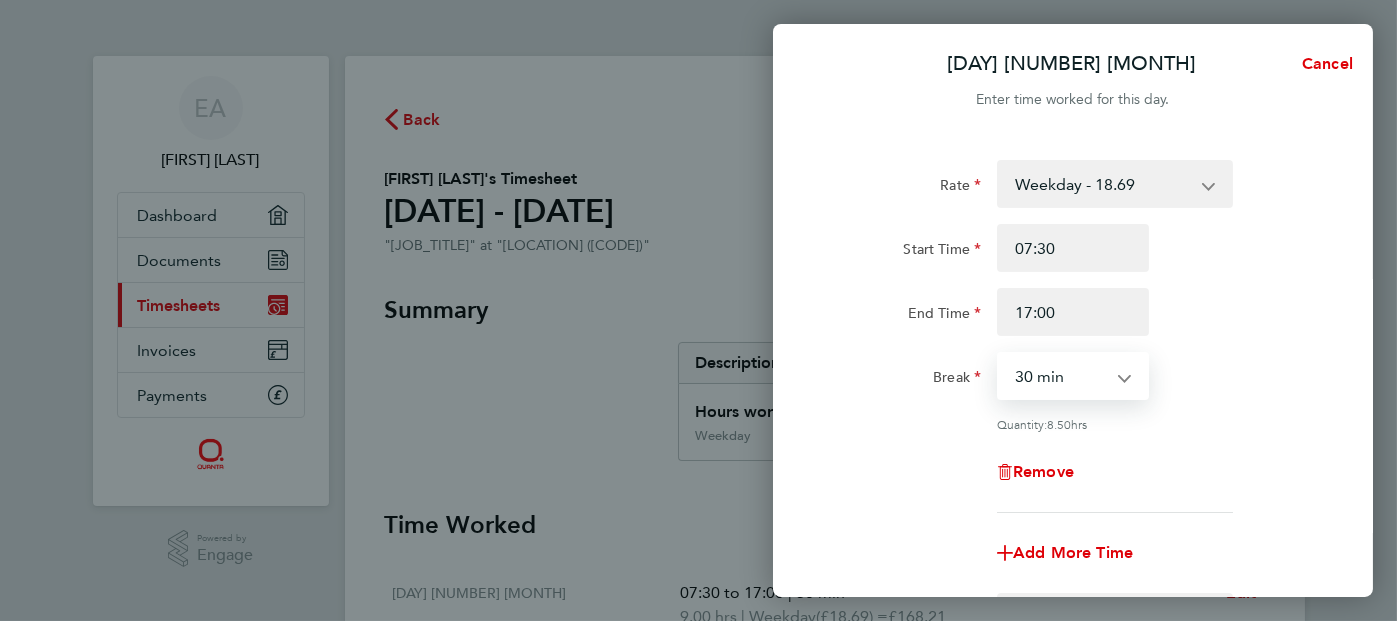 click on "0 min   15 min   30 min   45 min   60 min   75 min   90 min" at bounding box center (1061, 376) 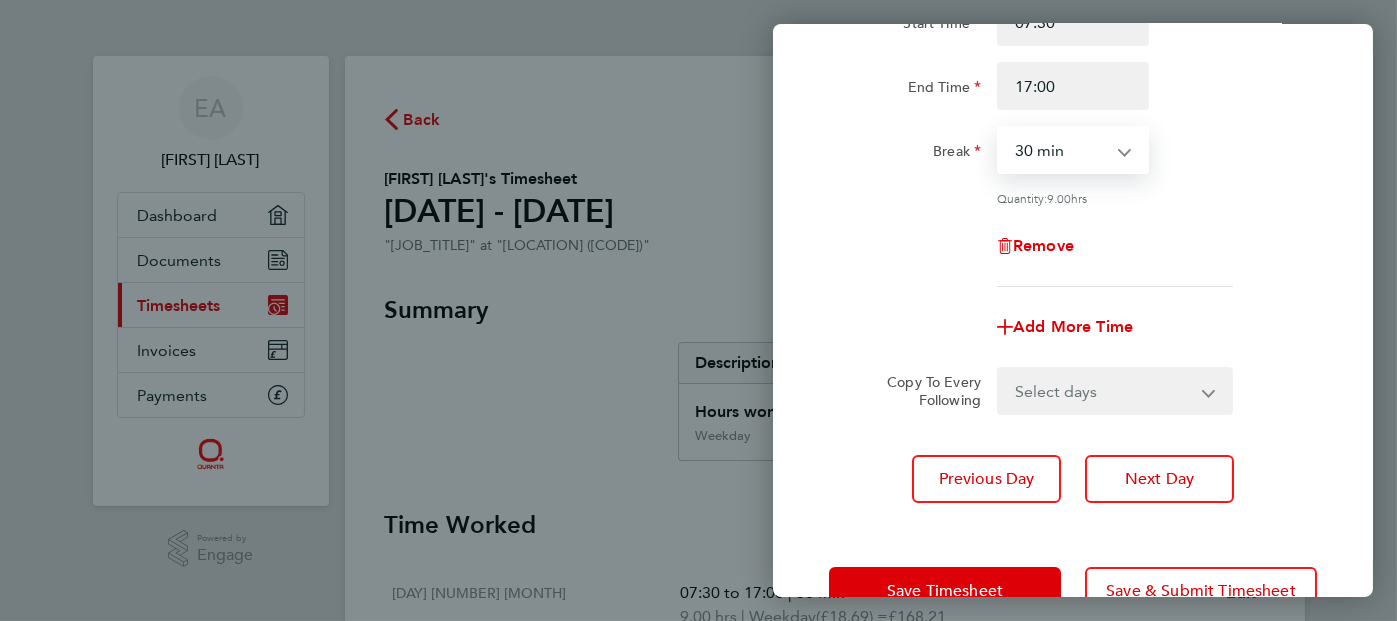 scroll, scrollTop: 281, scrollLeft: 0, axis: vertical 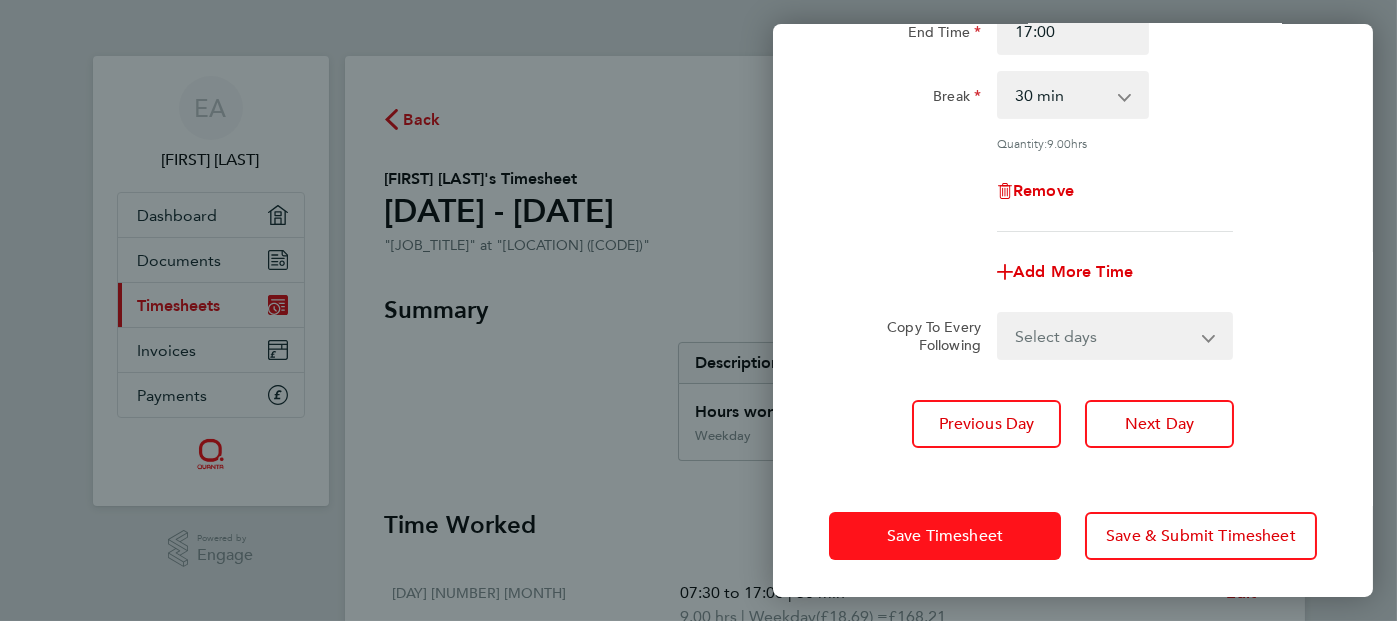 click on "Save Timesheet" 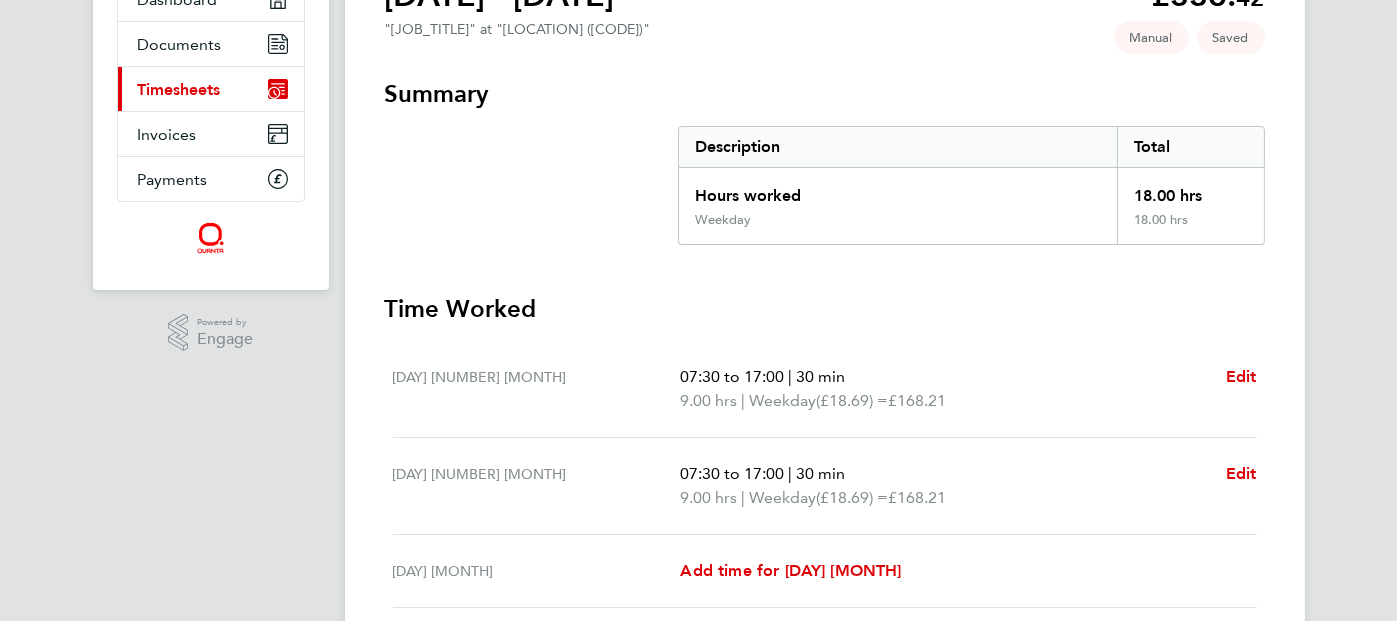 scroll, scrollTop: 317, scrollLeft: 0, axis: vertical 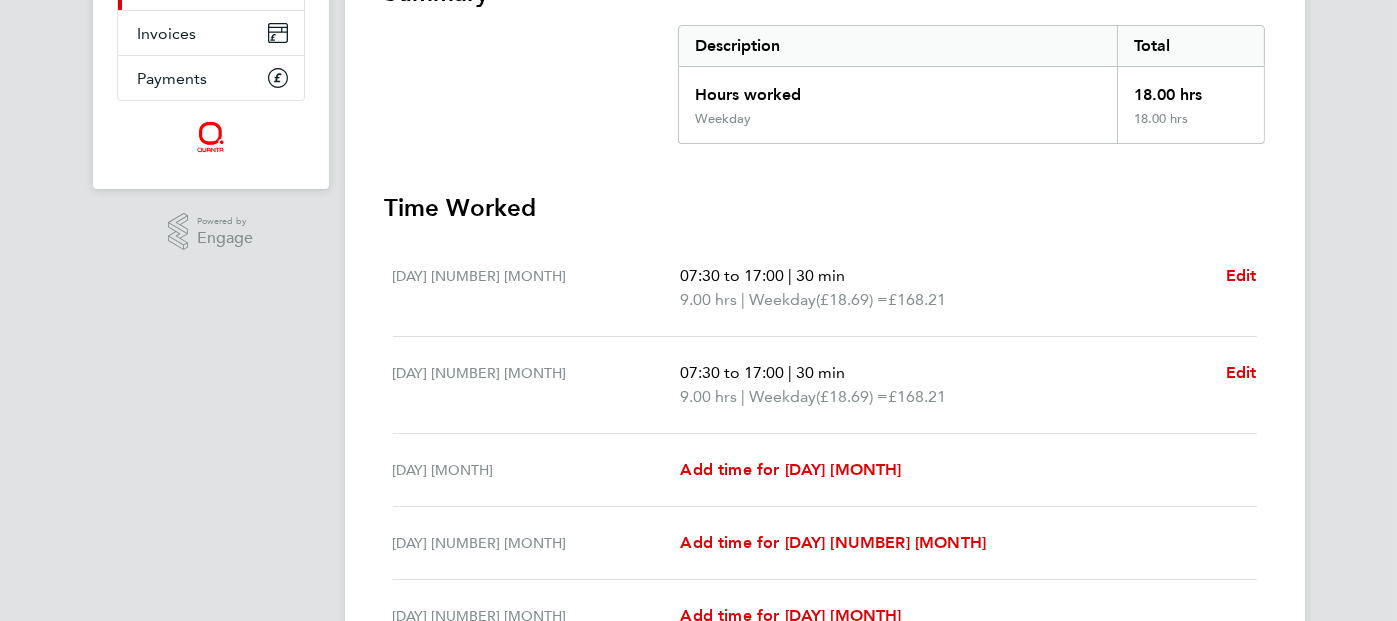 click on "07:30 to 17:00   |   30 min" at bounding box center [944, 276] 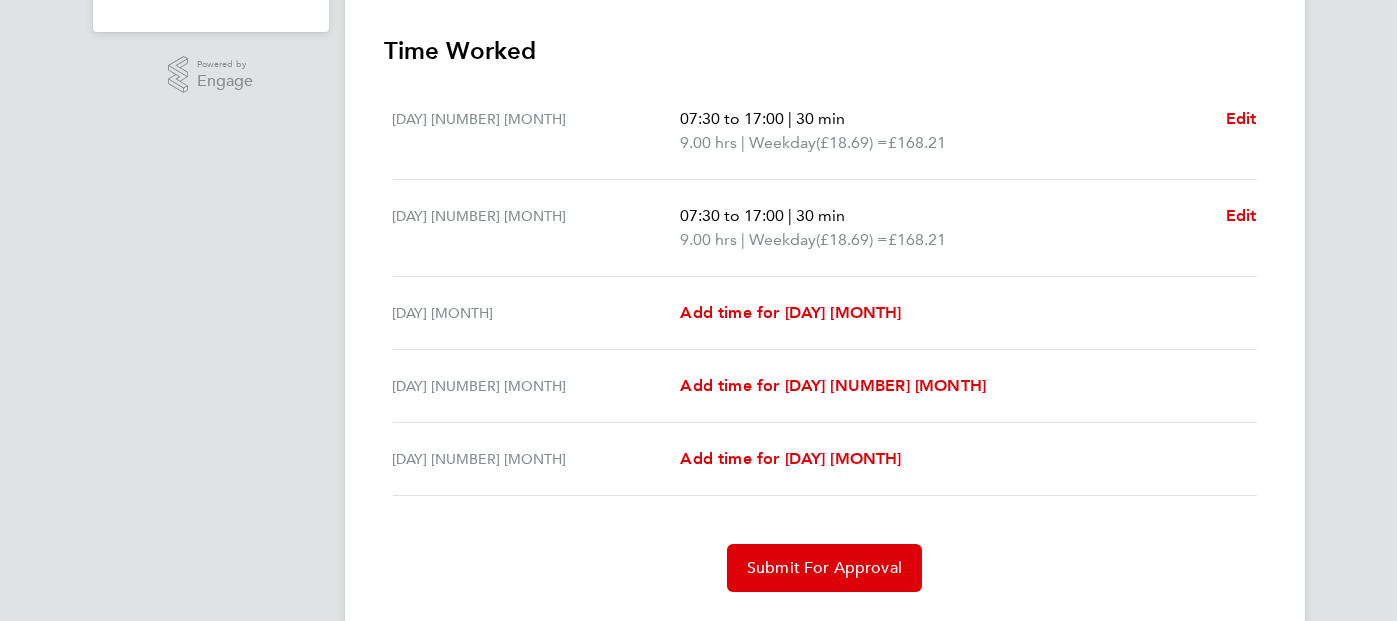scroll, scrollTop: 482, scrollLeft: 0, axis: vertical 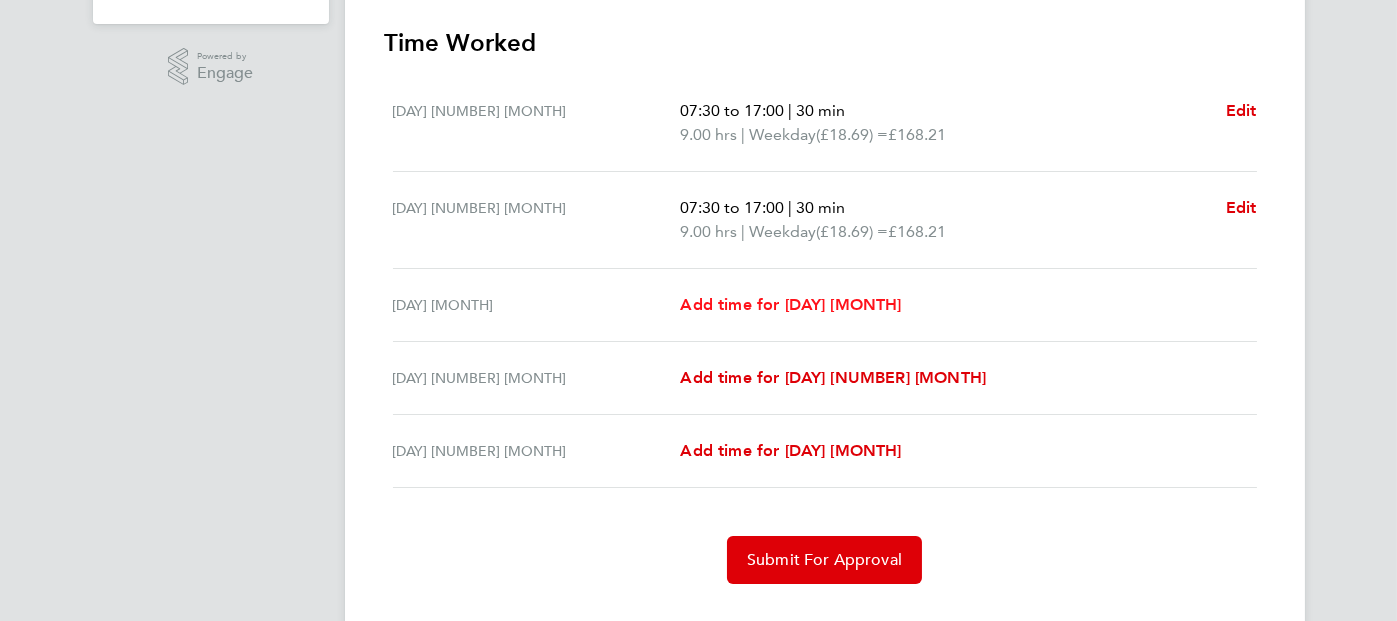 click on "Add time for Wed 30 Jul" at bounding box center [790, 304] 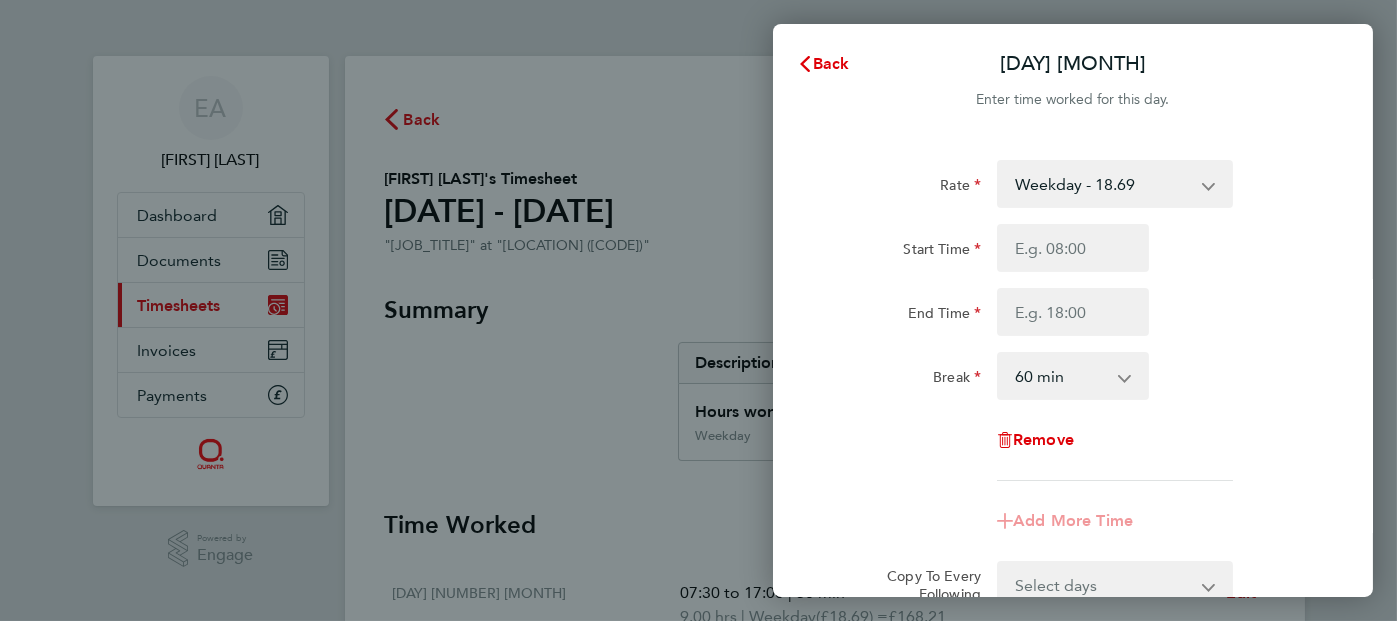 scroll, scrollTop: 0, scrollLeft: 0, axis: both 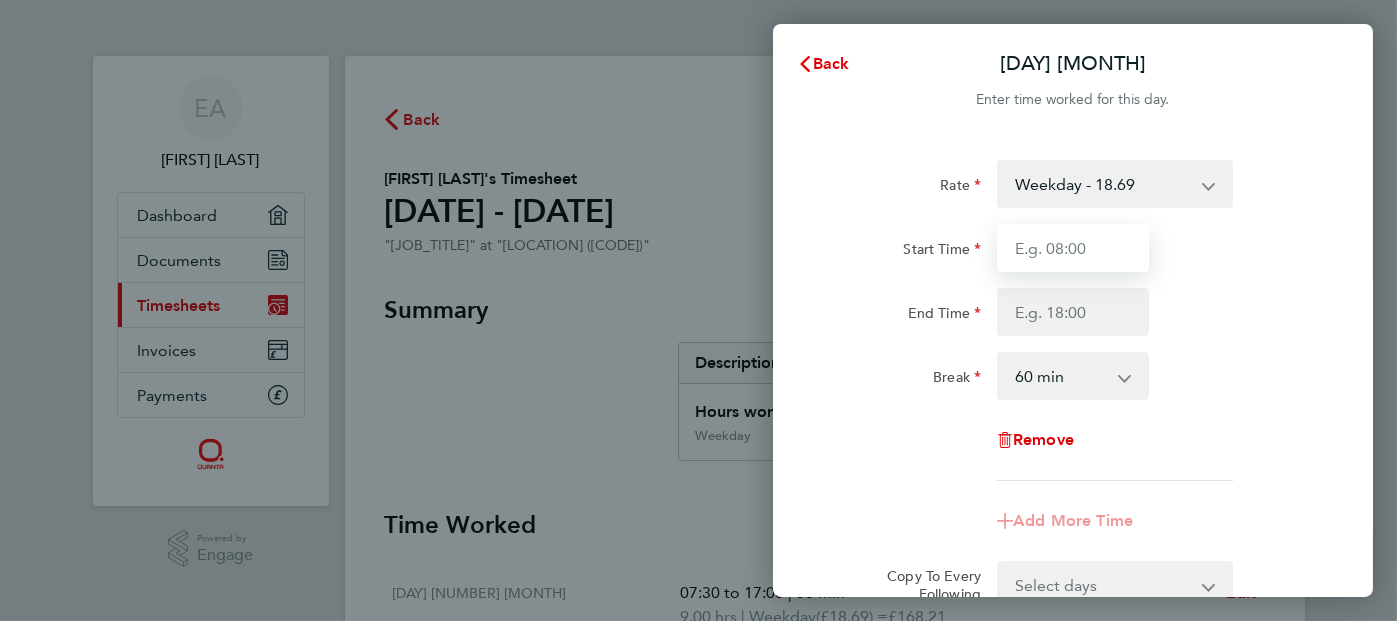 click on "Start Time" at bounding box center (1073, 248) 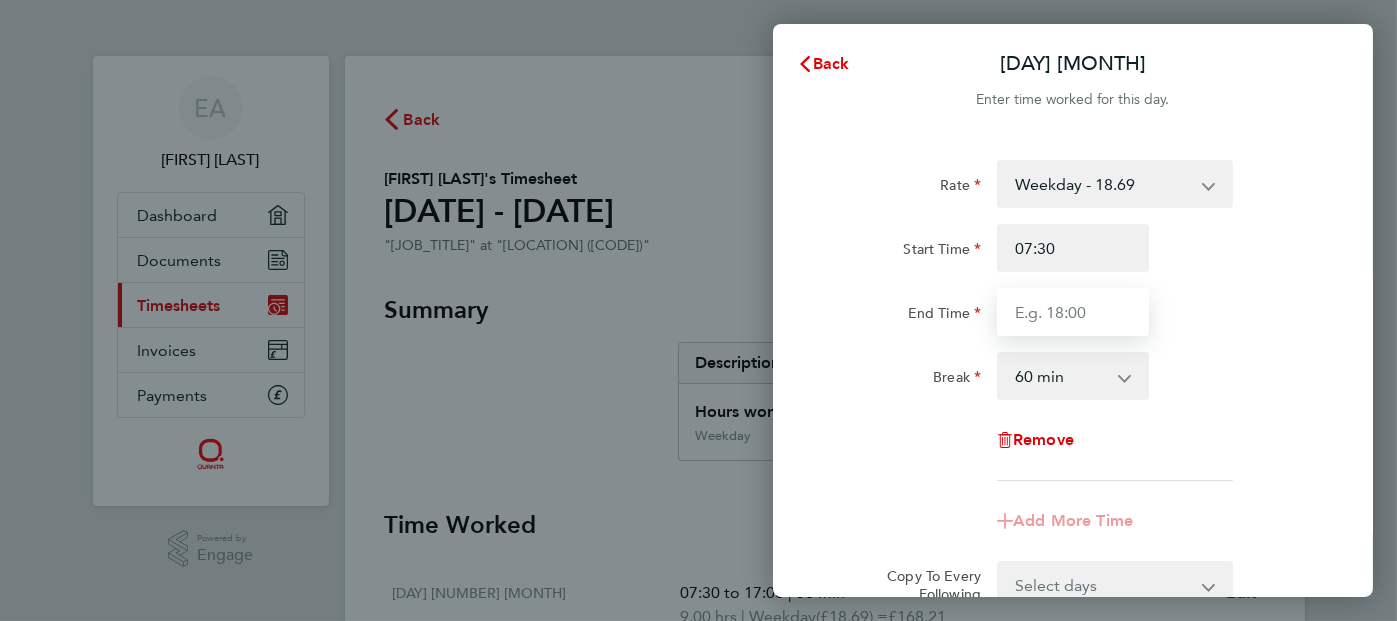 click on "End Time" at bounding box center [1073, 312] 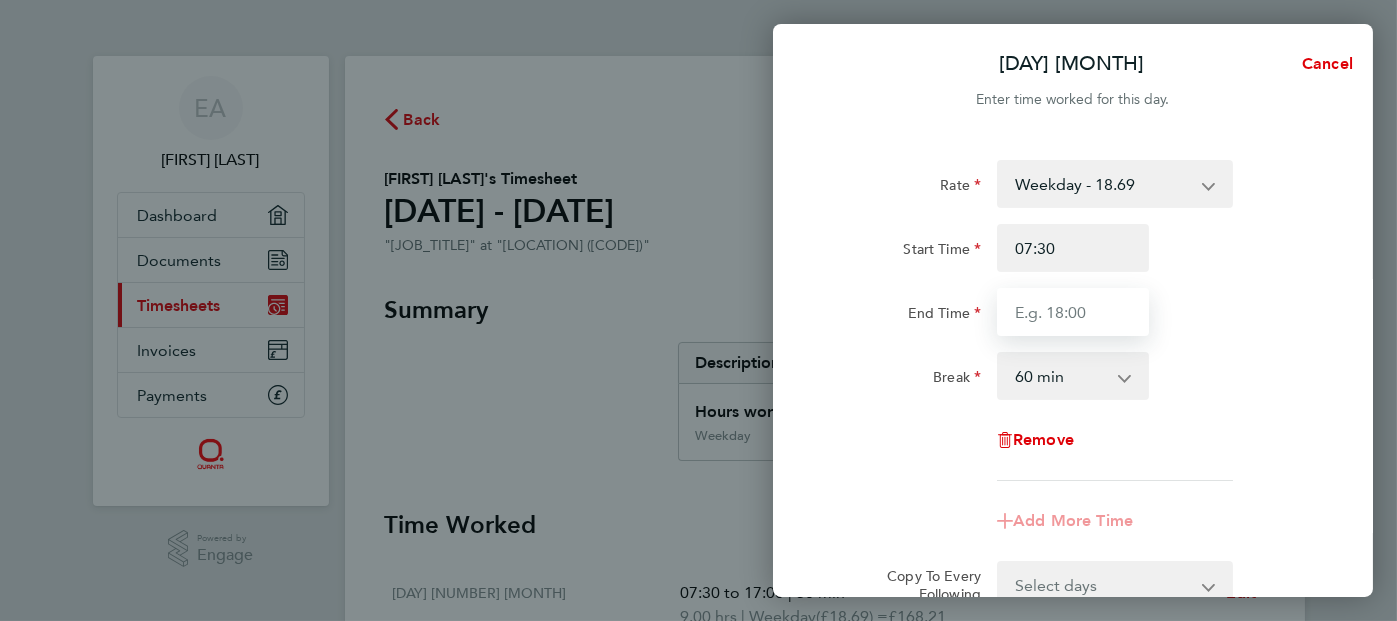 type on "17:00" 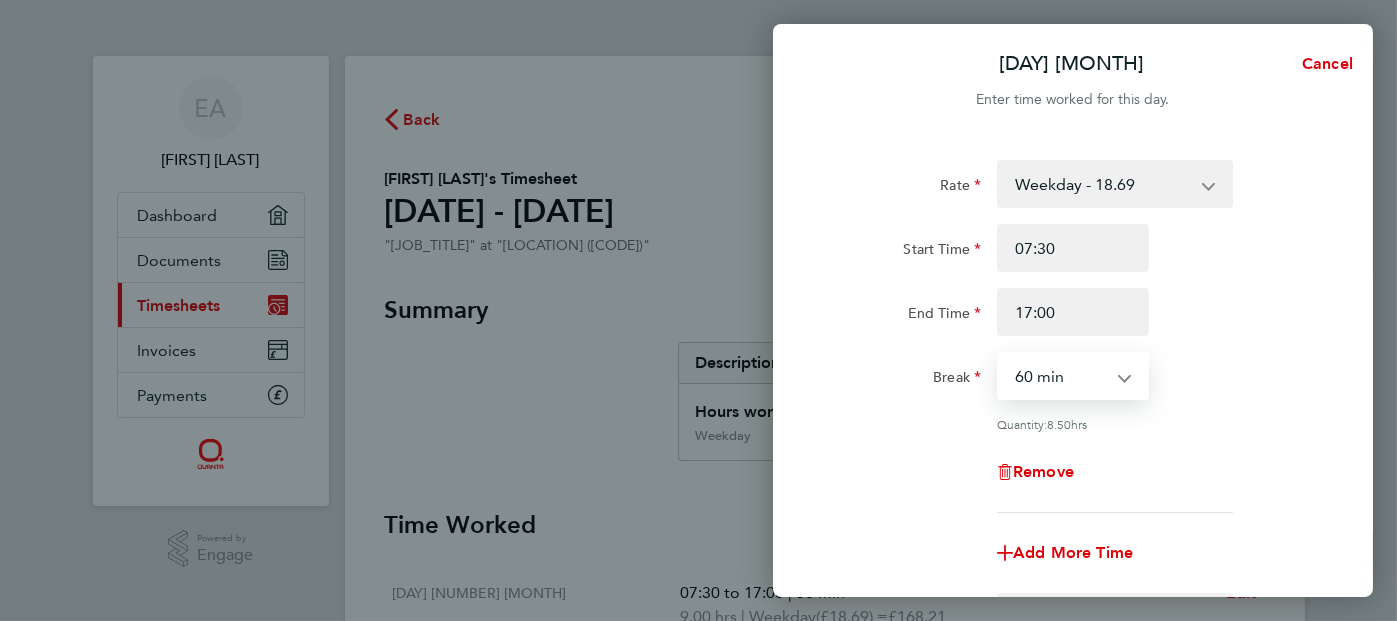 click on "0 min   15 min   30 min   45 min   60 min   75 min   90 min" at bounding box center (1061, 376) 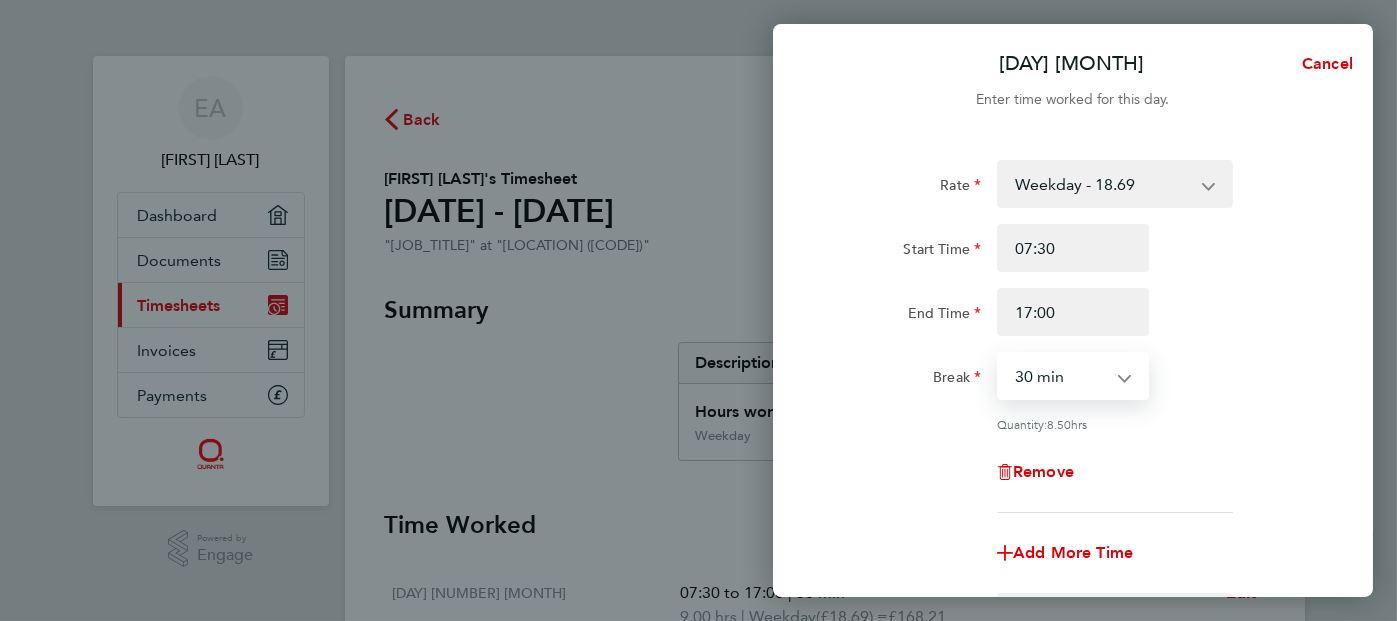 click on "0 min   15 min   30 min   45 min   60 min   75 min   90 min" at bounding box center (1061, 376) 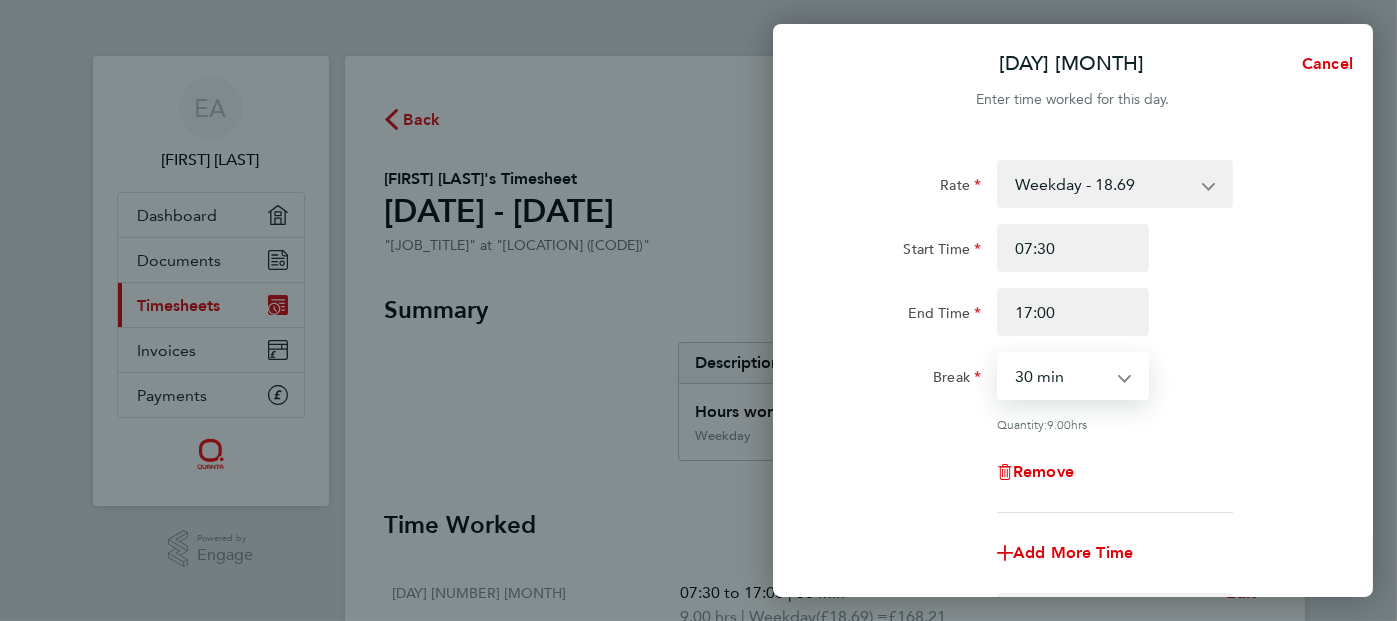 scroll, scrollTop: 281, scrollLeft: 0, axis: vertical 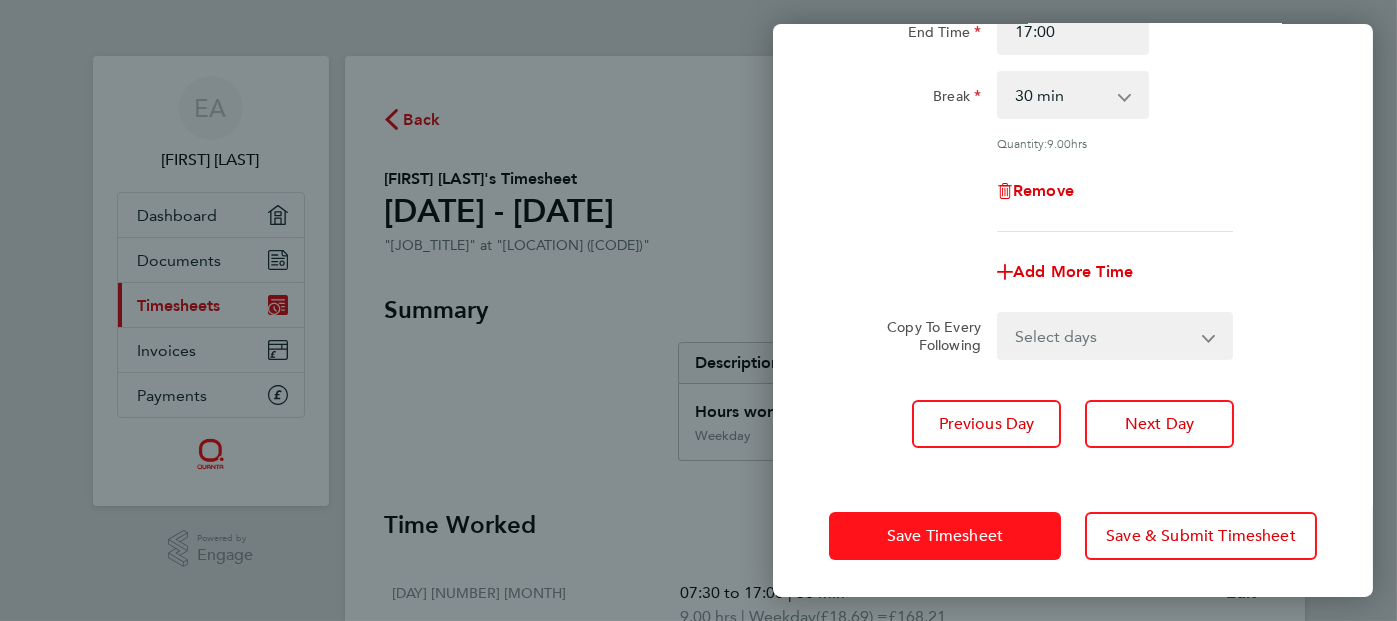 click on "Save Timesheet" 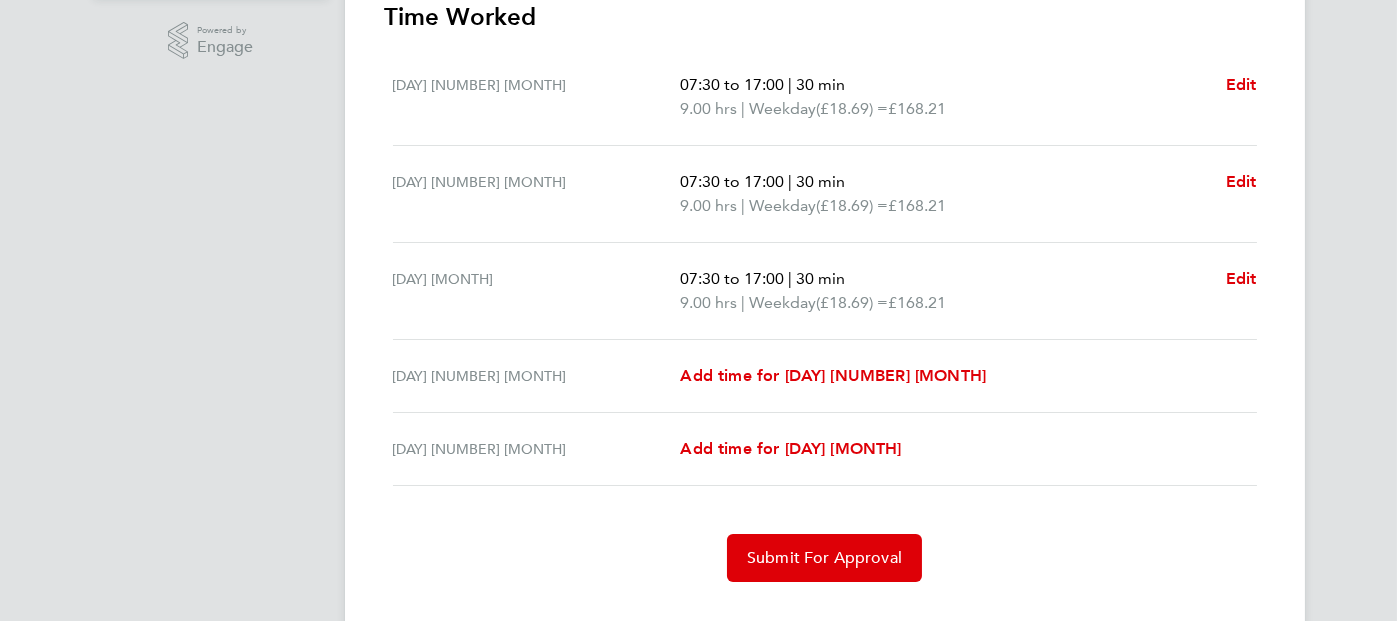 scroll, scrollTop: 546, scrollLeft: 0, axis: vertical 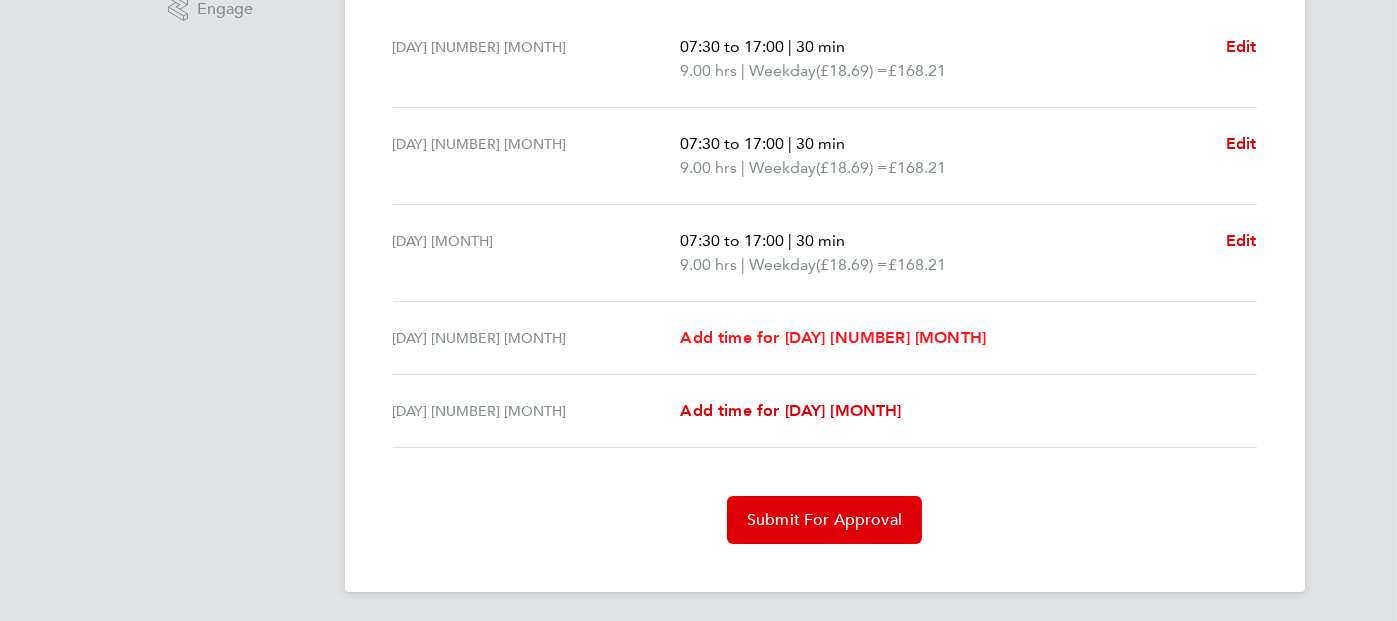 click on "Add time for Thu 31 Jul" at bounding box center [833, 337] 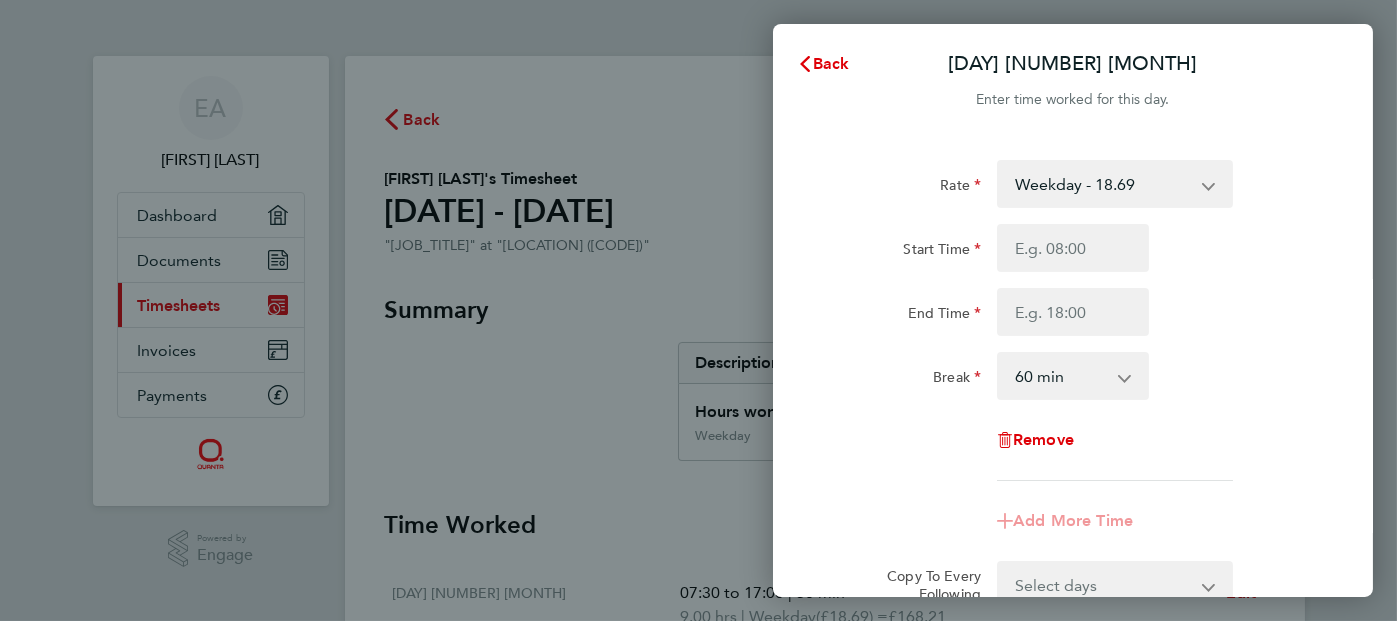 scroll, scrollTop: 0, scrollLeft: 0, axis: both 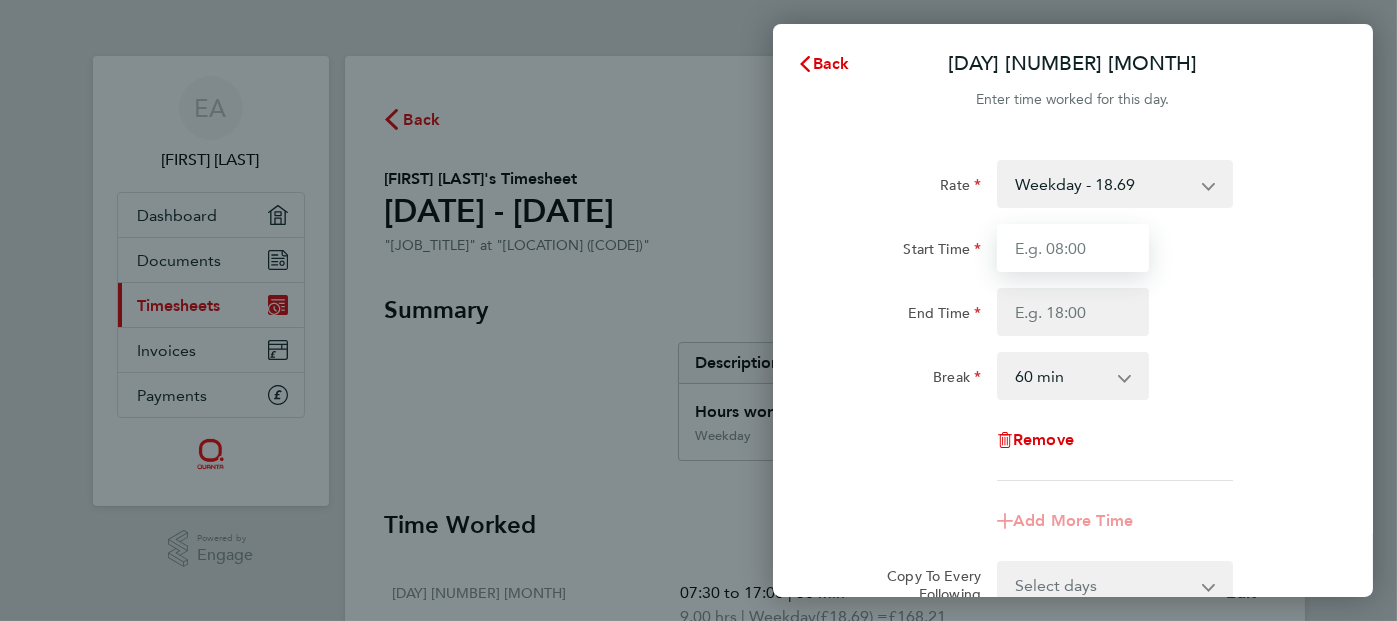 click on "Start Time" at bounding box center [1073, 248] 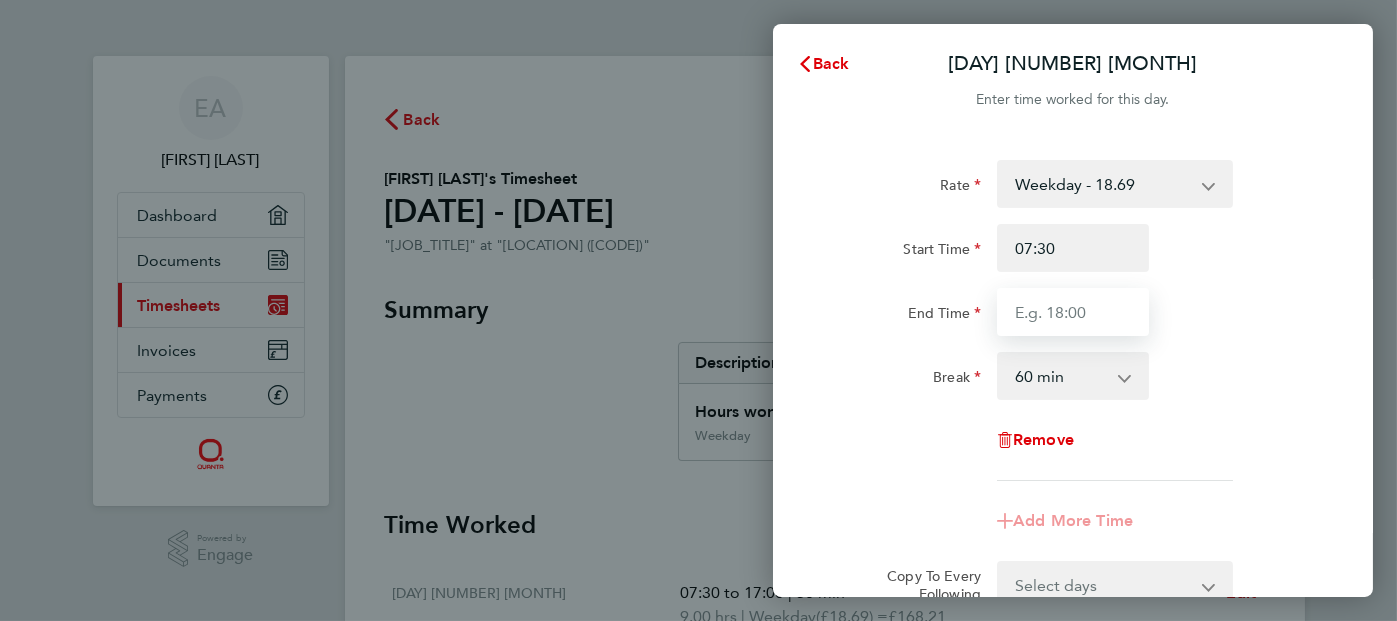 click on "End Time" at bounding box center [1073, 312] 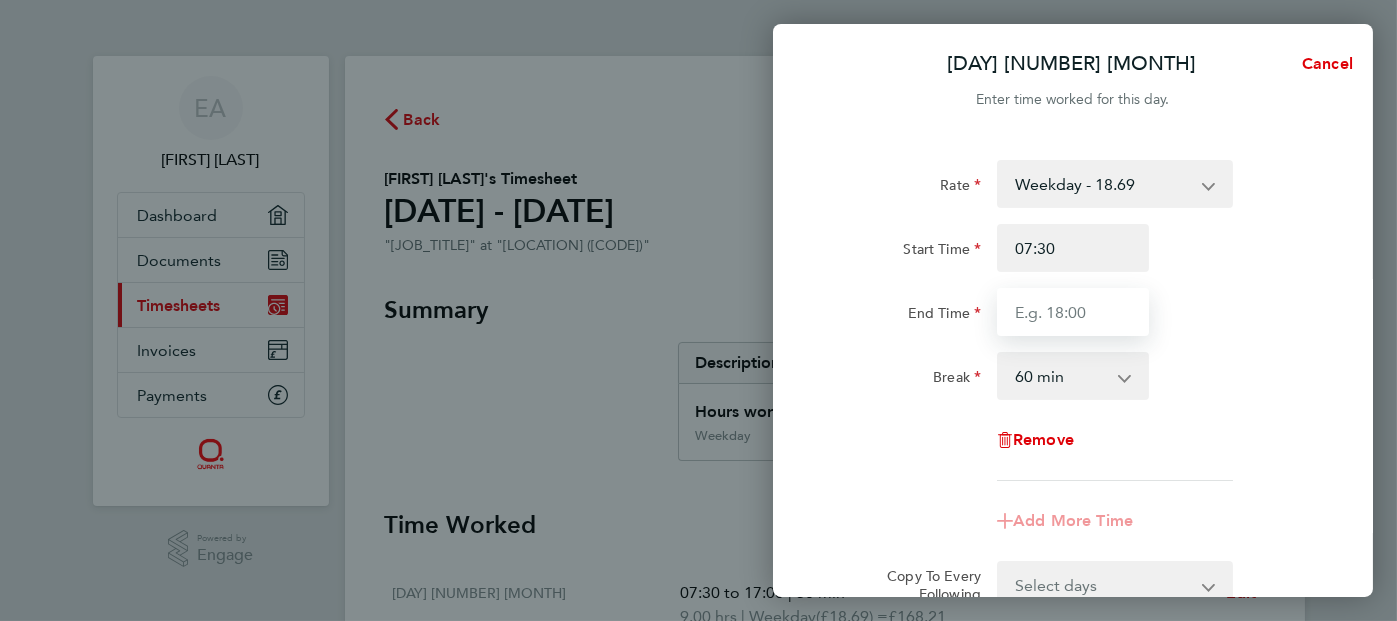 type on "17:00" 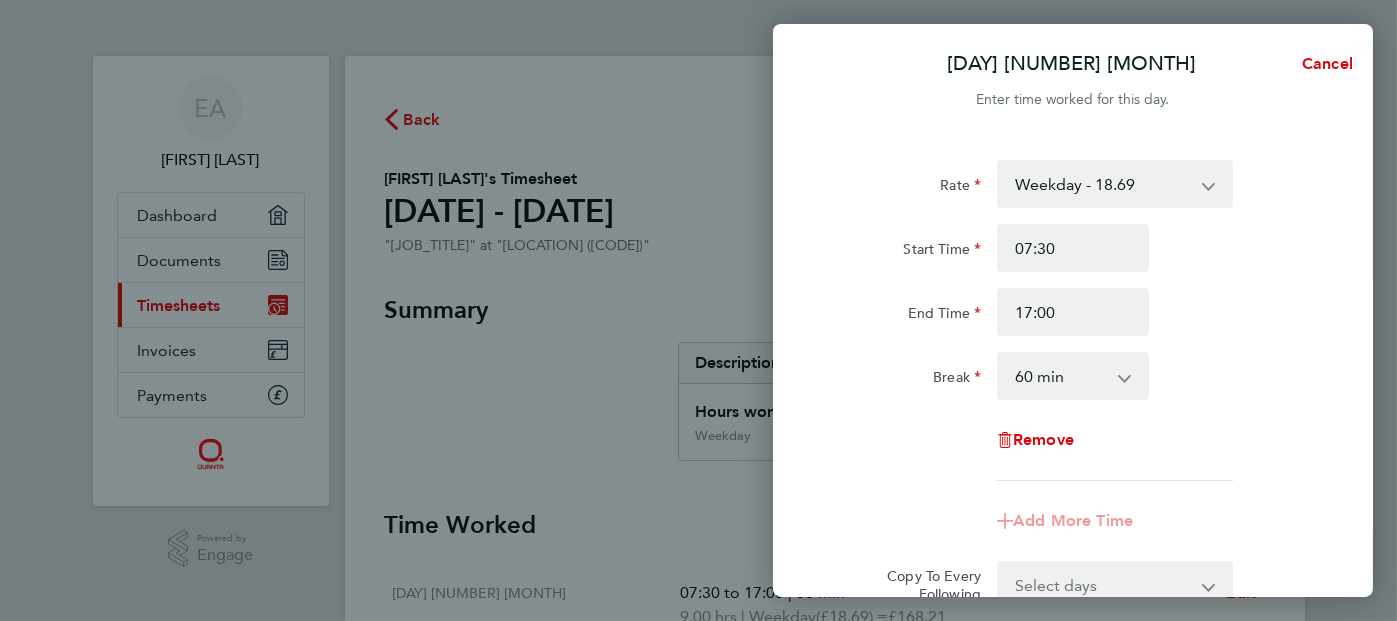 click on "0 min   15 min   30 min   45 min   60 min   75 min   90 min" at bounding box center (1061, 376) 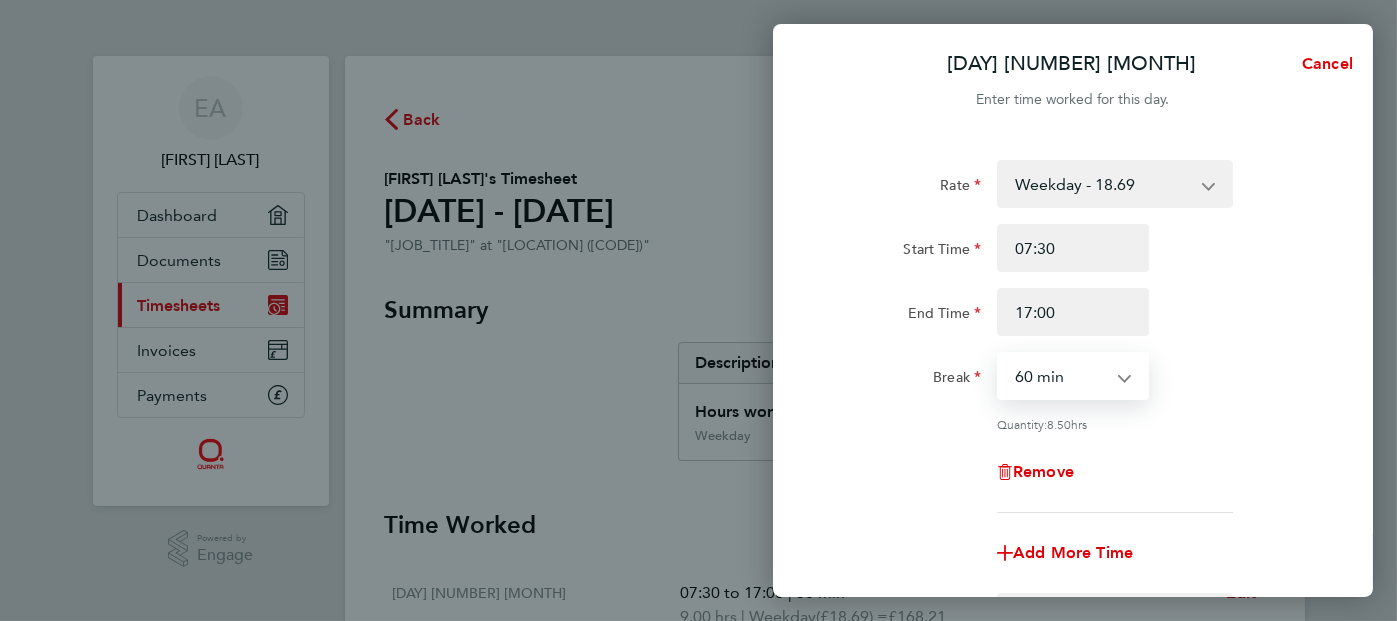 select on "30" 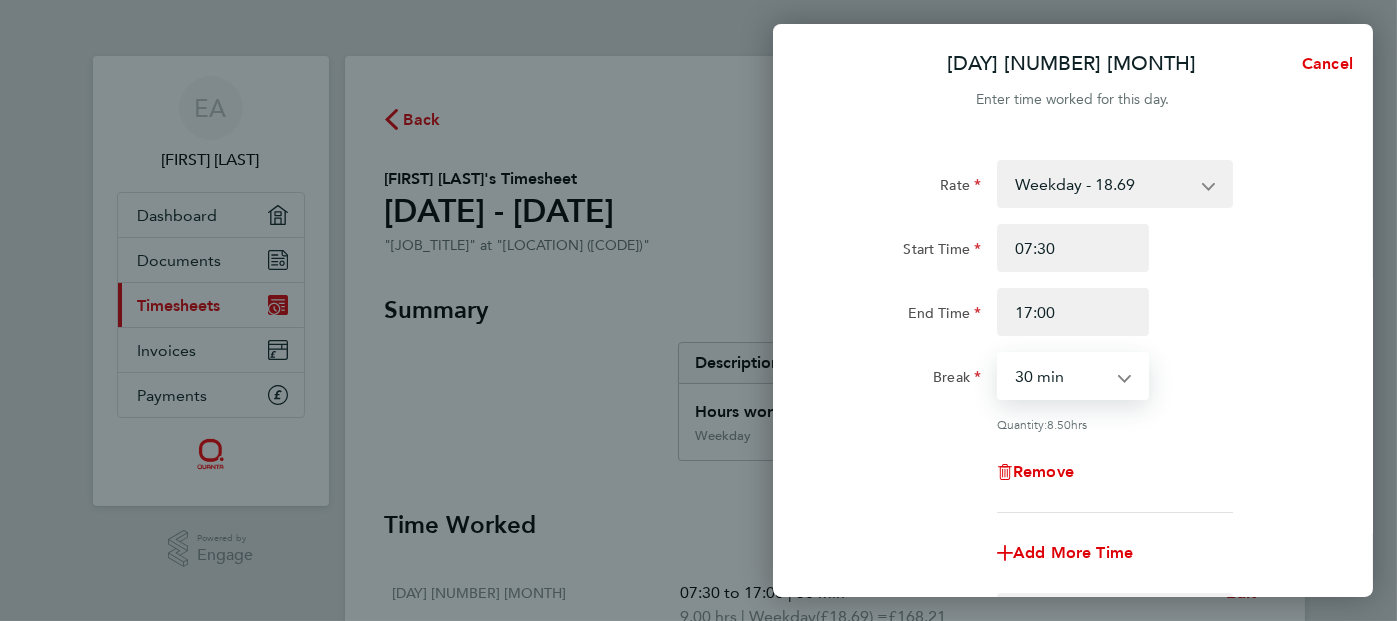 click on "0 min   15 min   30 min   45 min   60 min   75 min   90 min" at bounding box center [1061, 376] 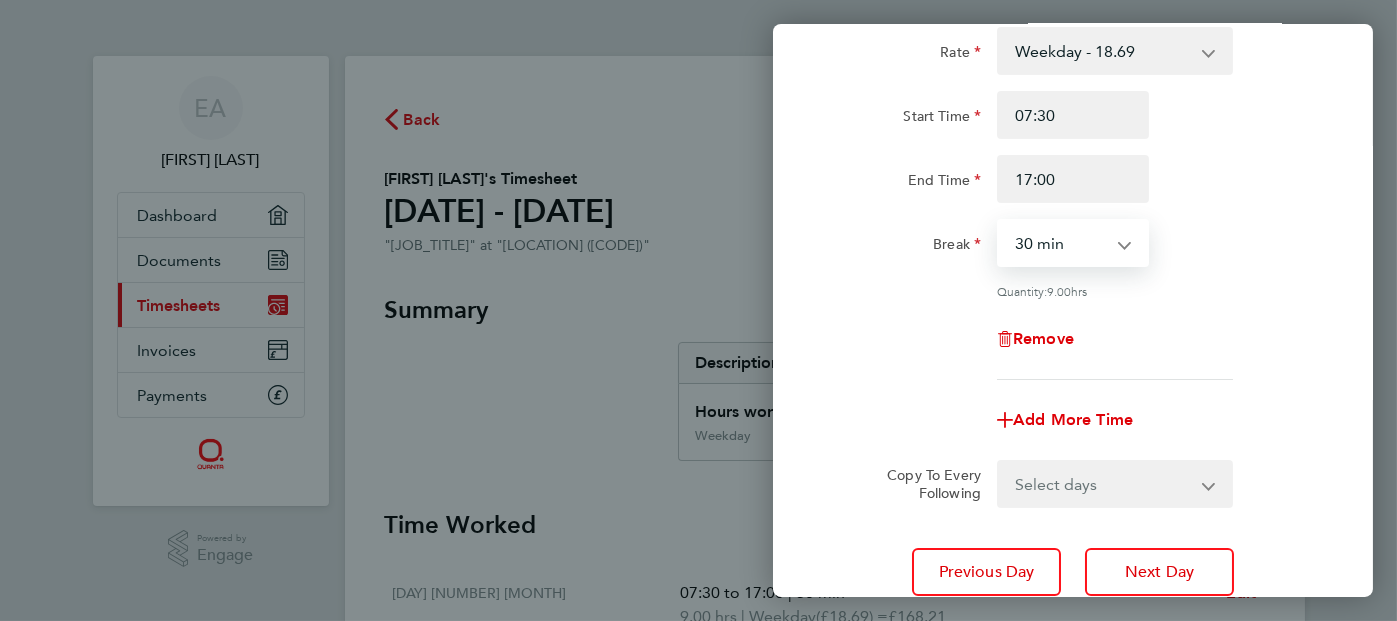 scroll, scrollTop: 281, scrollLeft: 0, axis: vertical 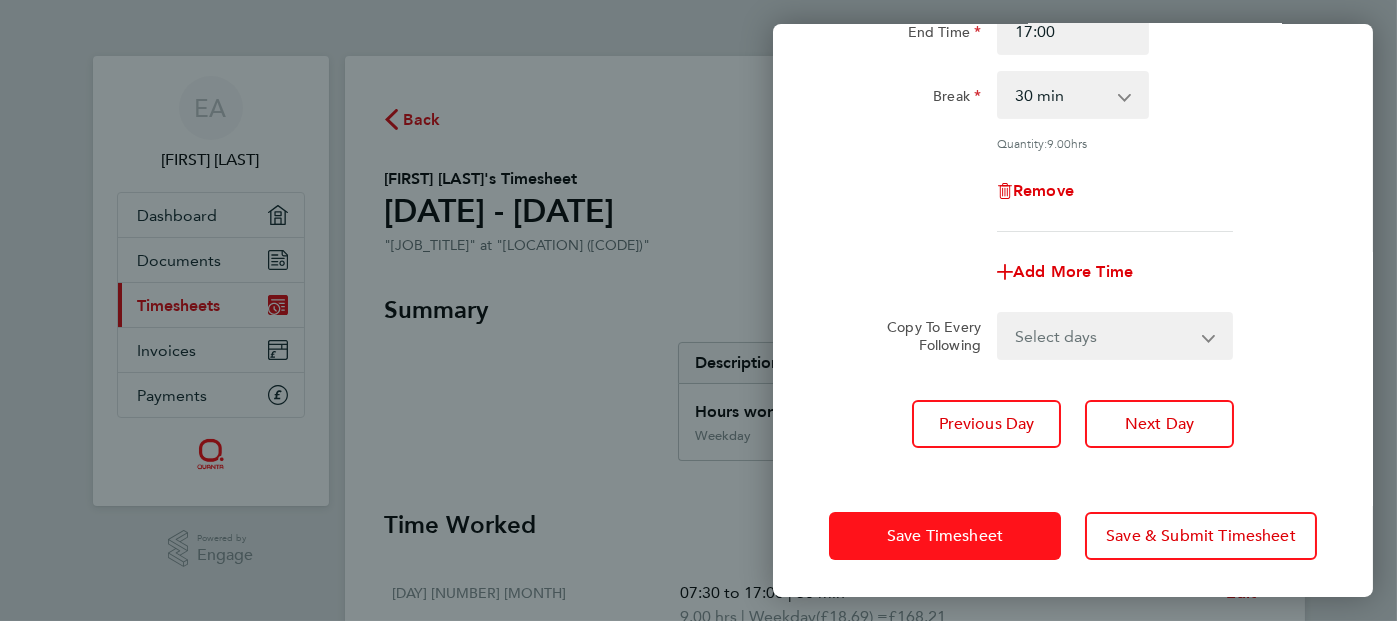 click on "Save Timesheet" 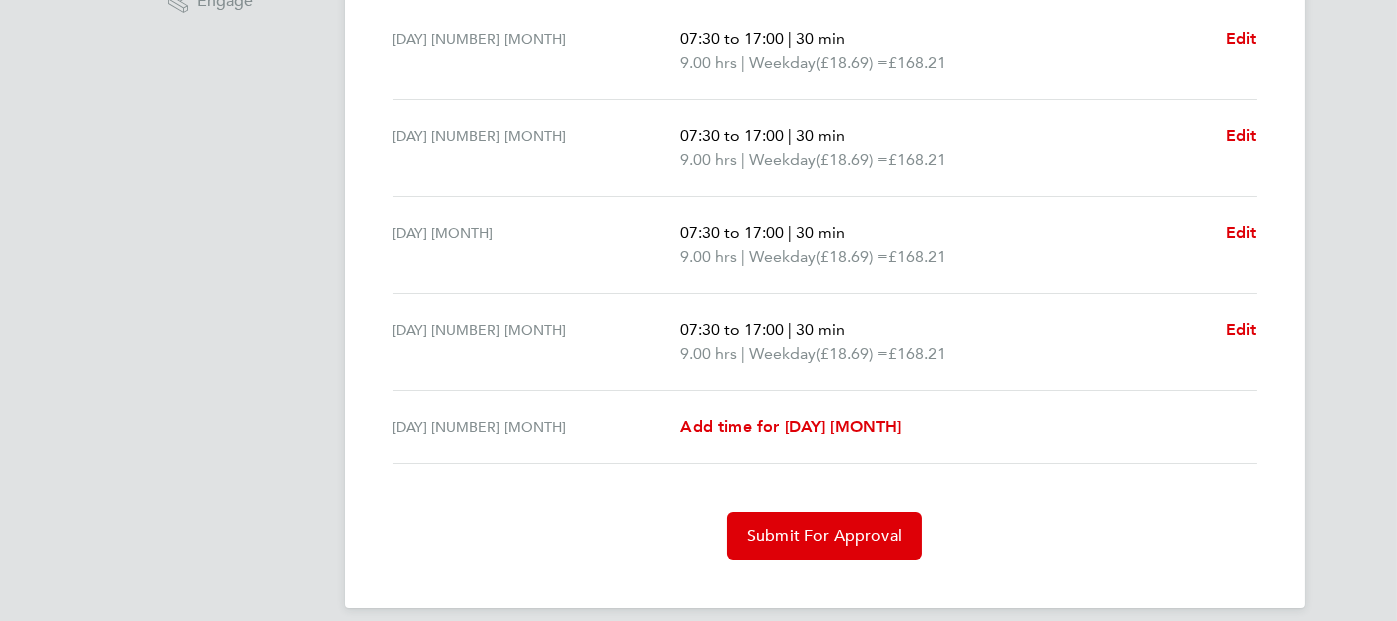 scroll, scrollTop: 570, scrollLeft: 0, axis: vertical 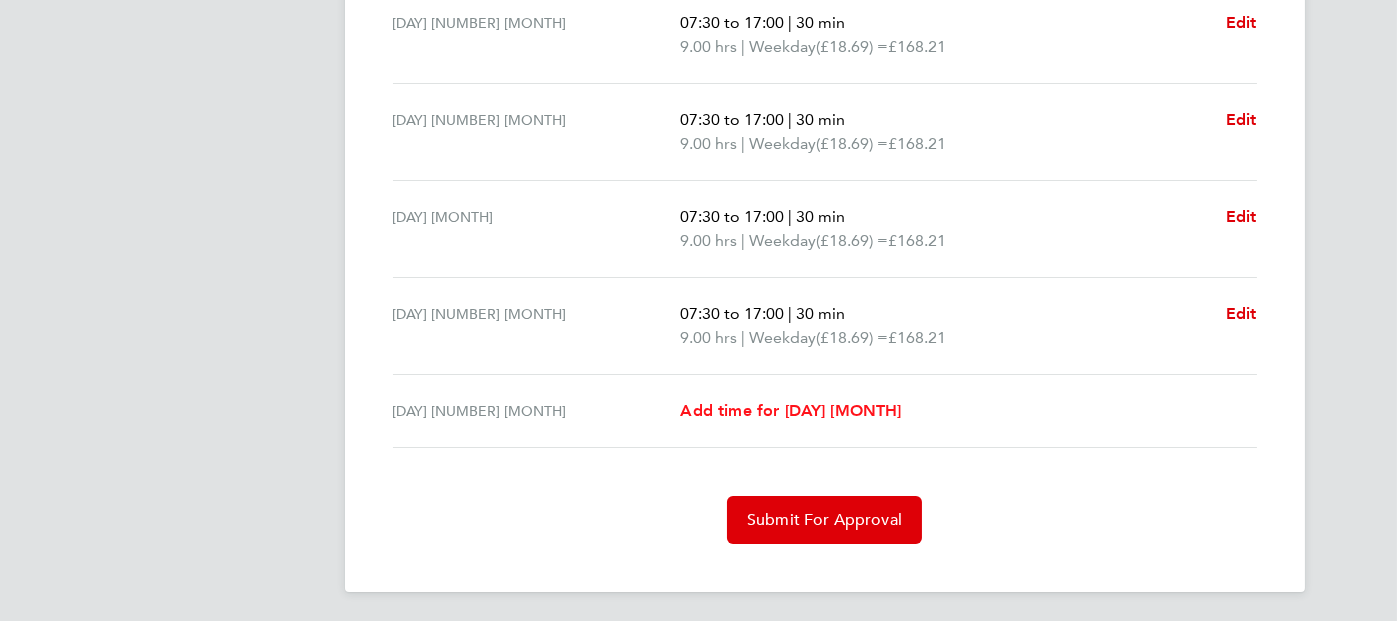 click on "Add time for Fri 01 Aug" at bounding box center [790, 410] 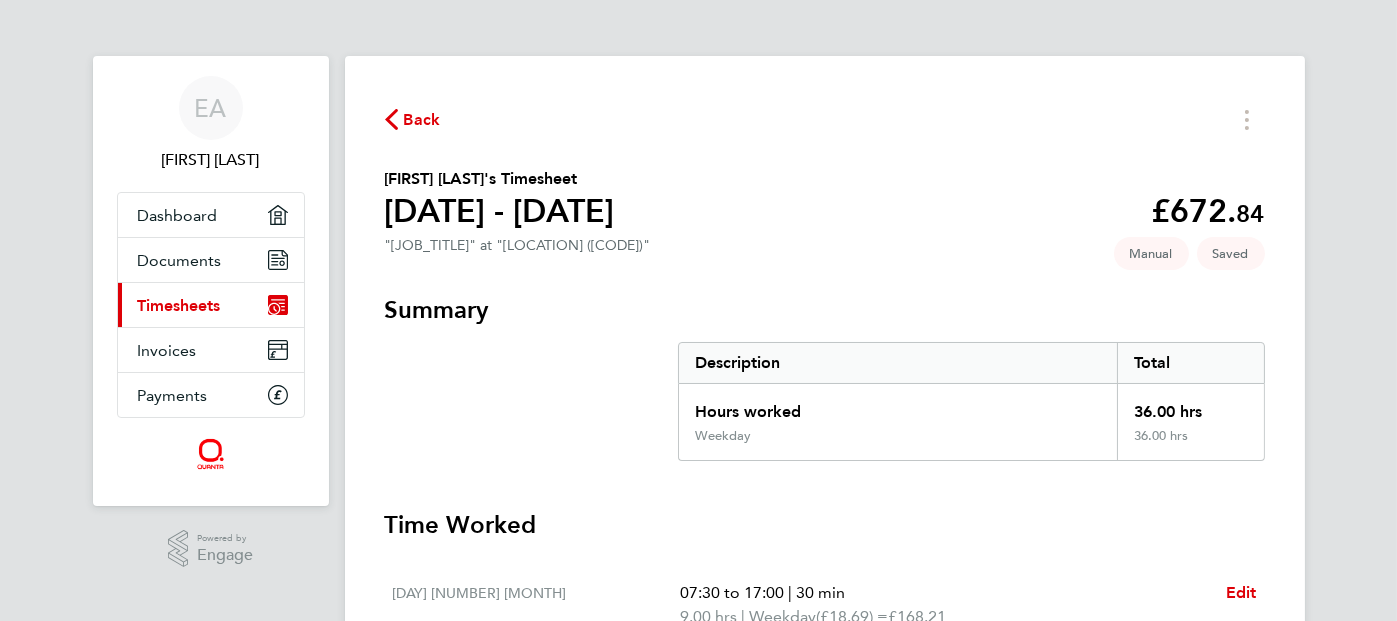 select on "60" 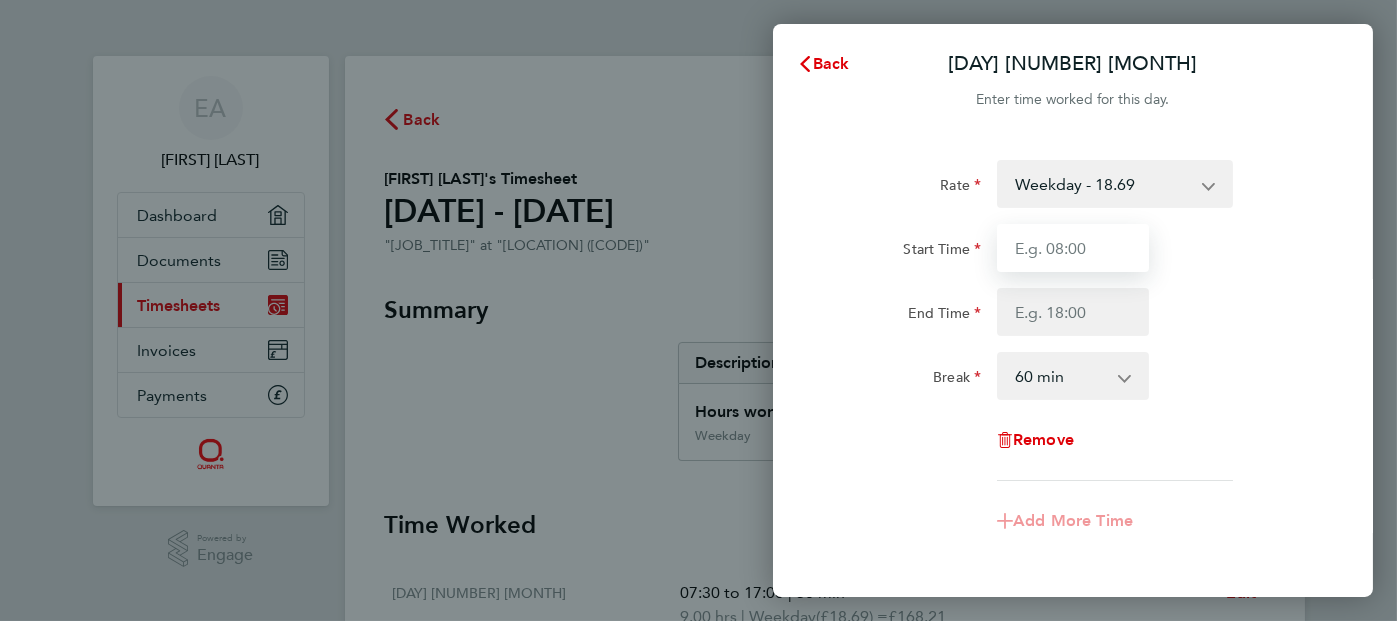 click on "Start Time" at bounding box center [1073, 248] 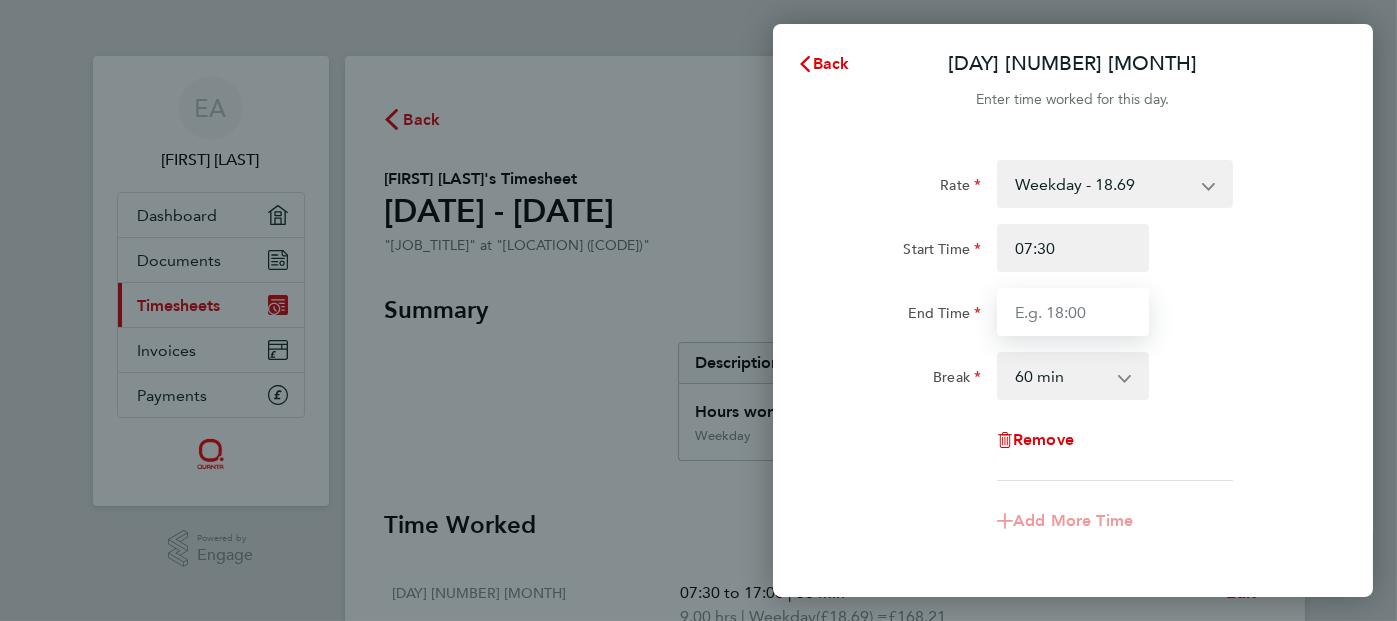 click on "End Time" at bounding box center [1073, 312] 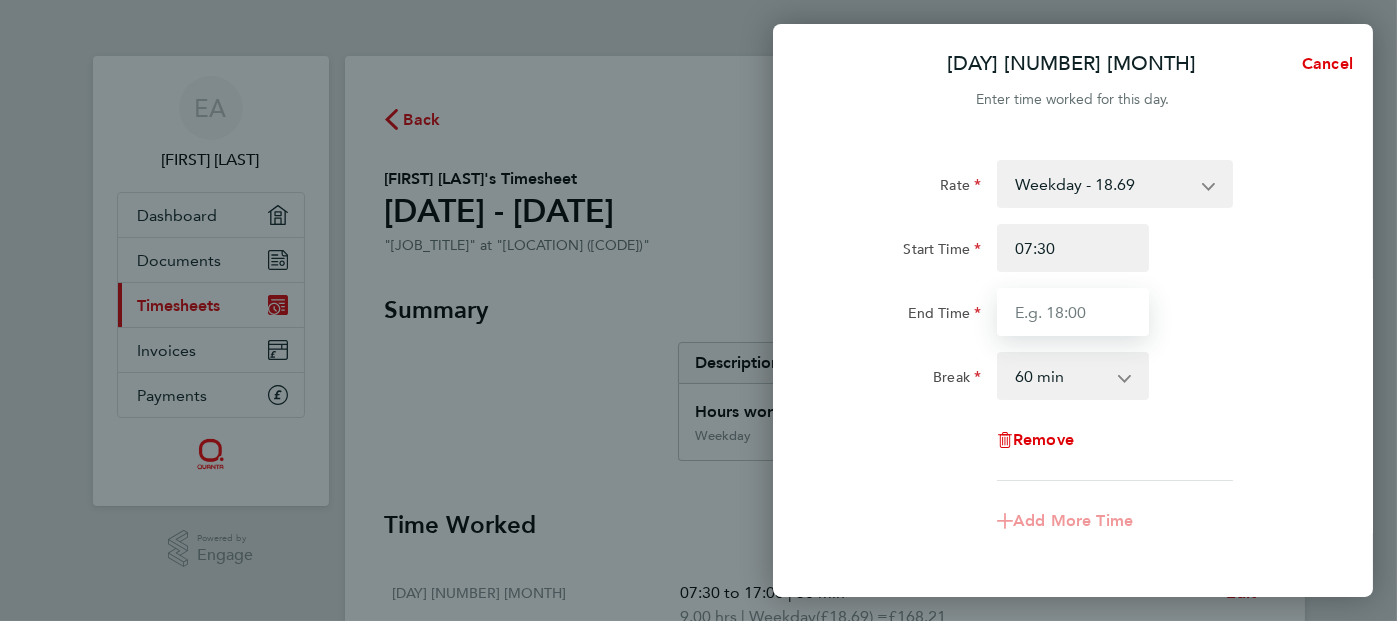 type on "17:00" 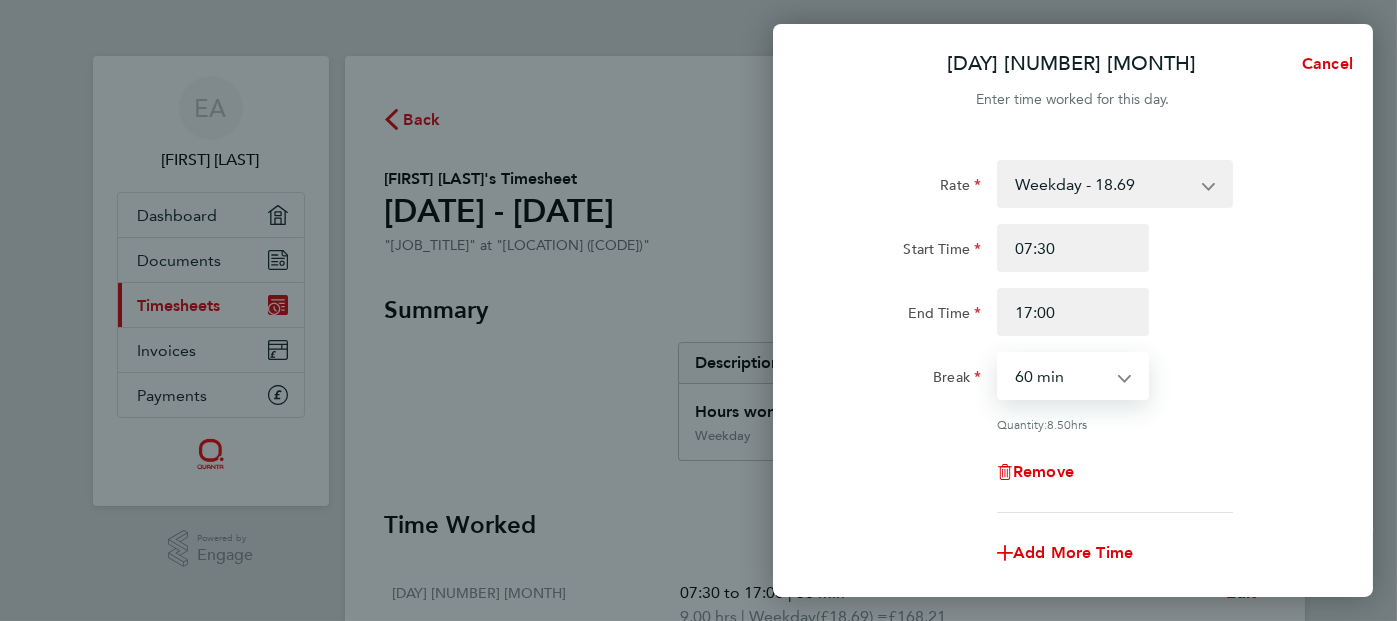 click on "0 min   15 min   30 min   45 min   60 min   75 min   90 min" at bounding box center (1061, 376) 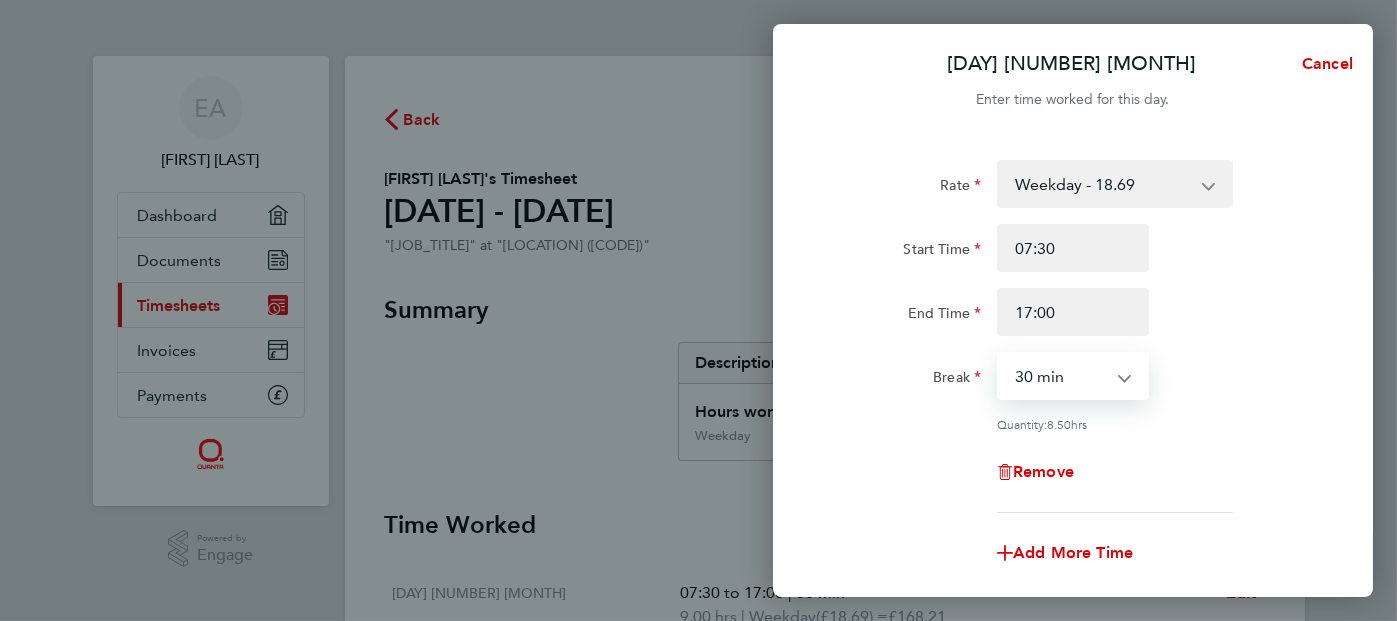 click on "0 min   15 min   30 min   45 min   60 min   75 min   90 min" at bounding box center (1061, 376) 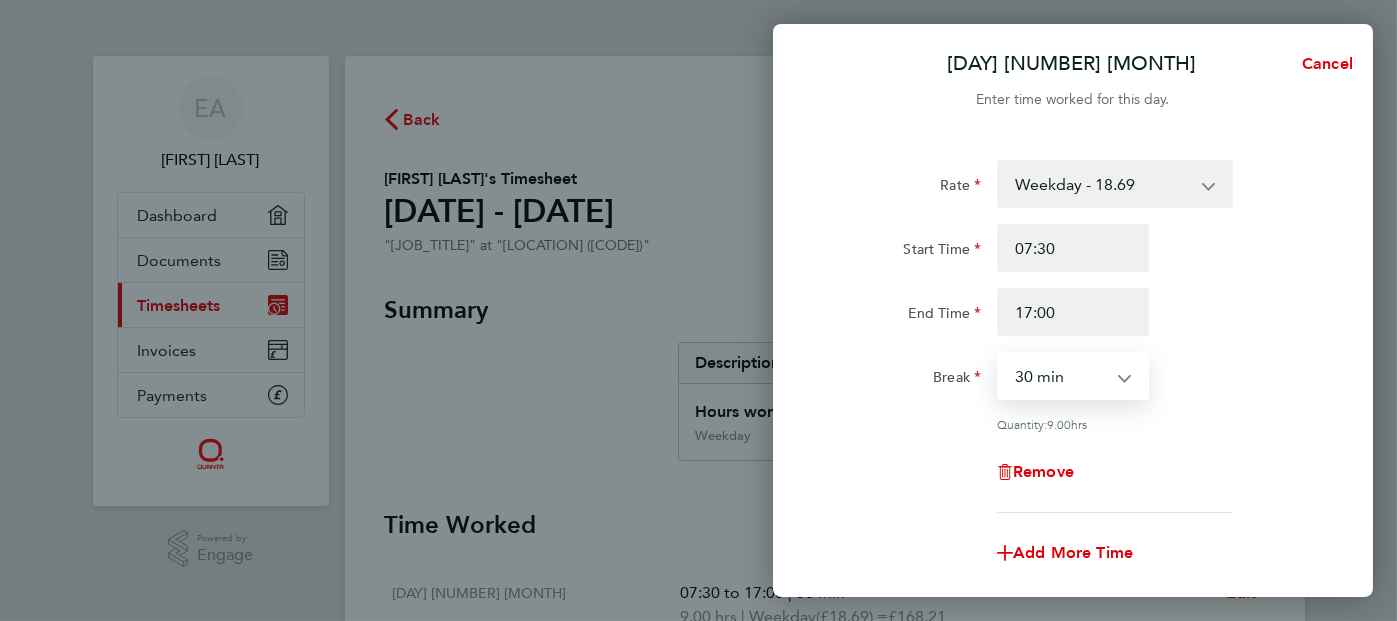 scroll, scrollTop: 233, scrollLeft: 0, axis: vertical 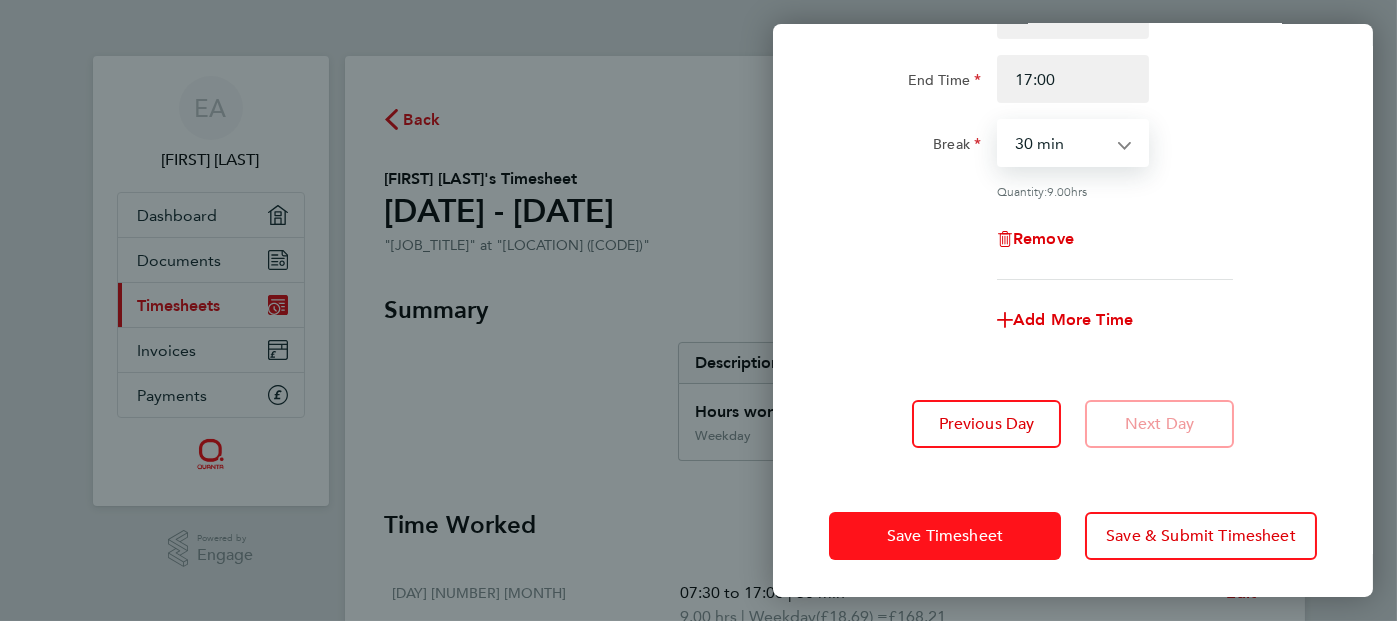 click on "Save Timesheet" 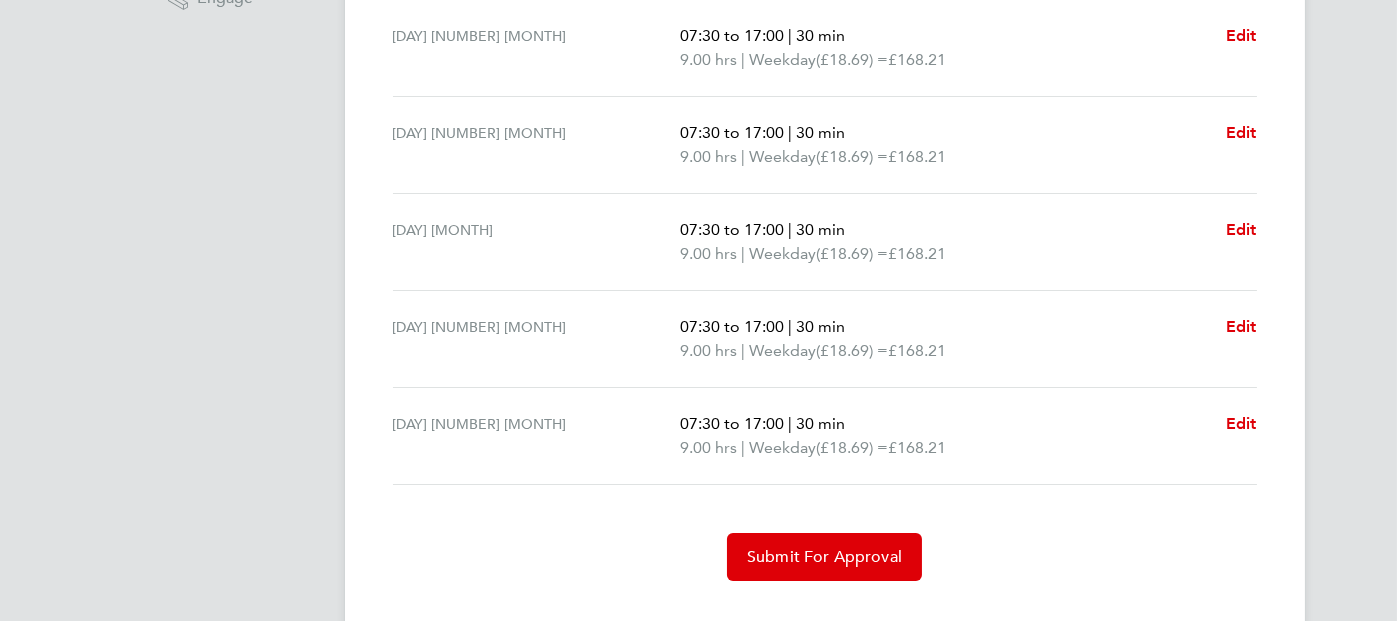 scroll, scrollTop: 594, scrollLeft: 0, axis: vertical 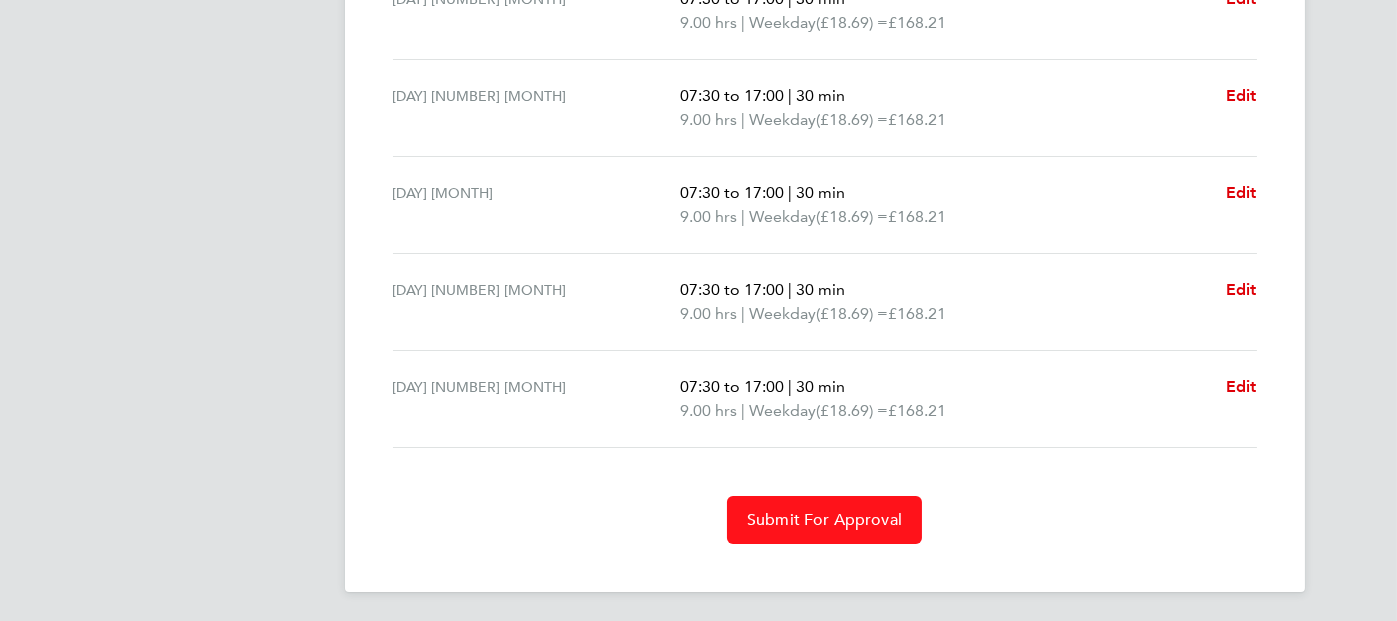 click on "Submit For Approval" 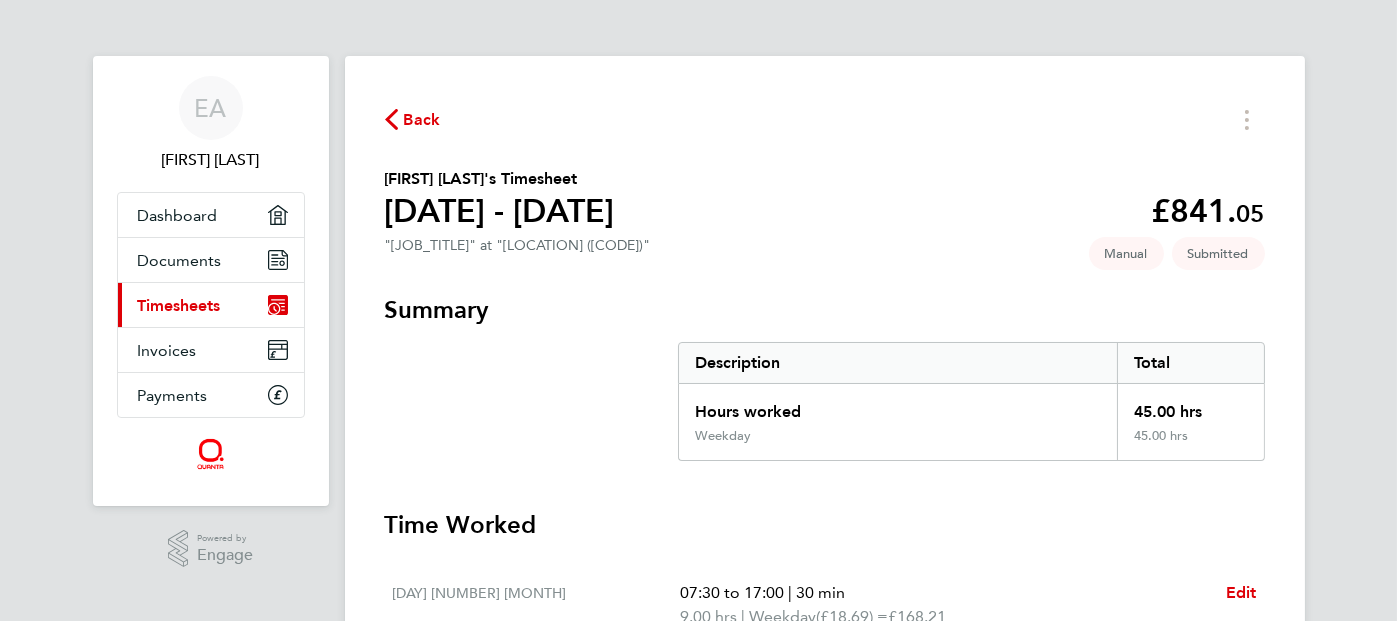 scroll, scrollTop: 2, scrollLeft: 0, axis: vertical 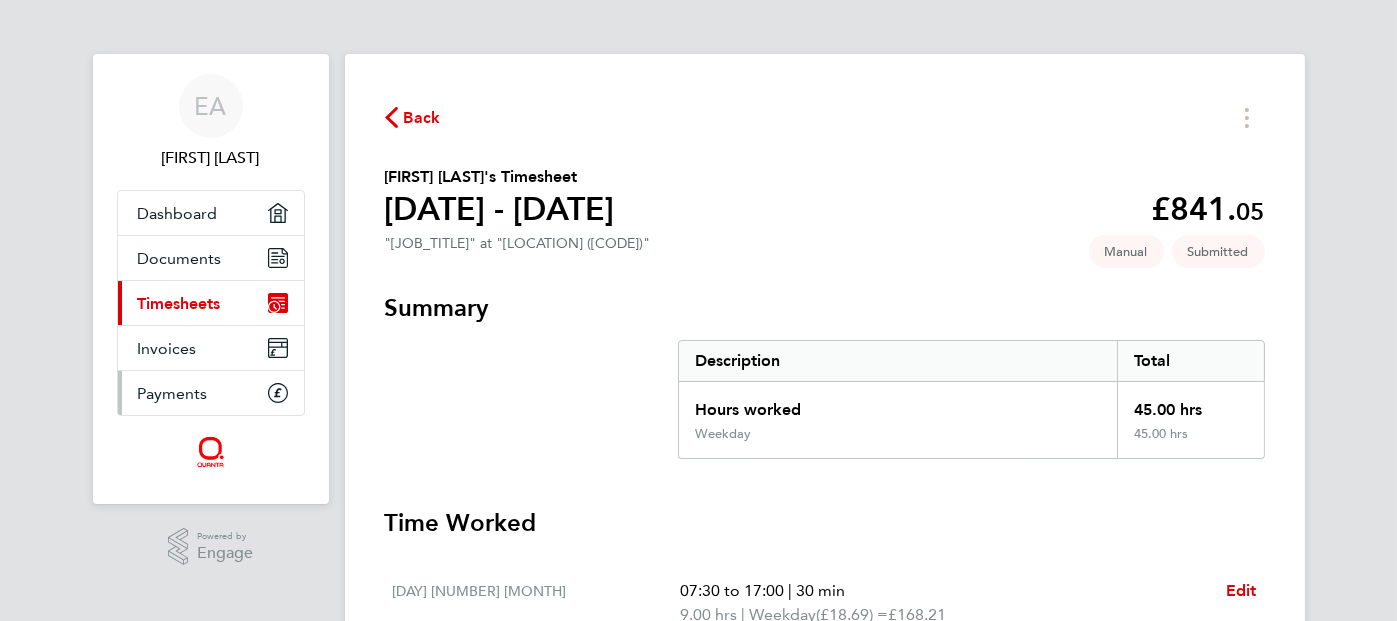 click on "Payments" at bounding box center [173, 393] 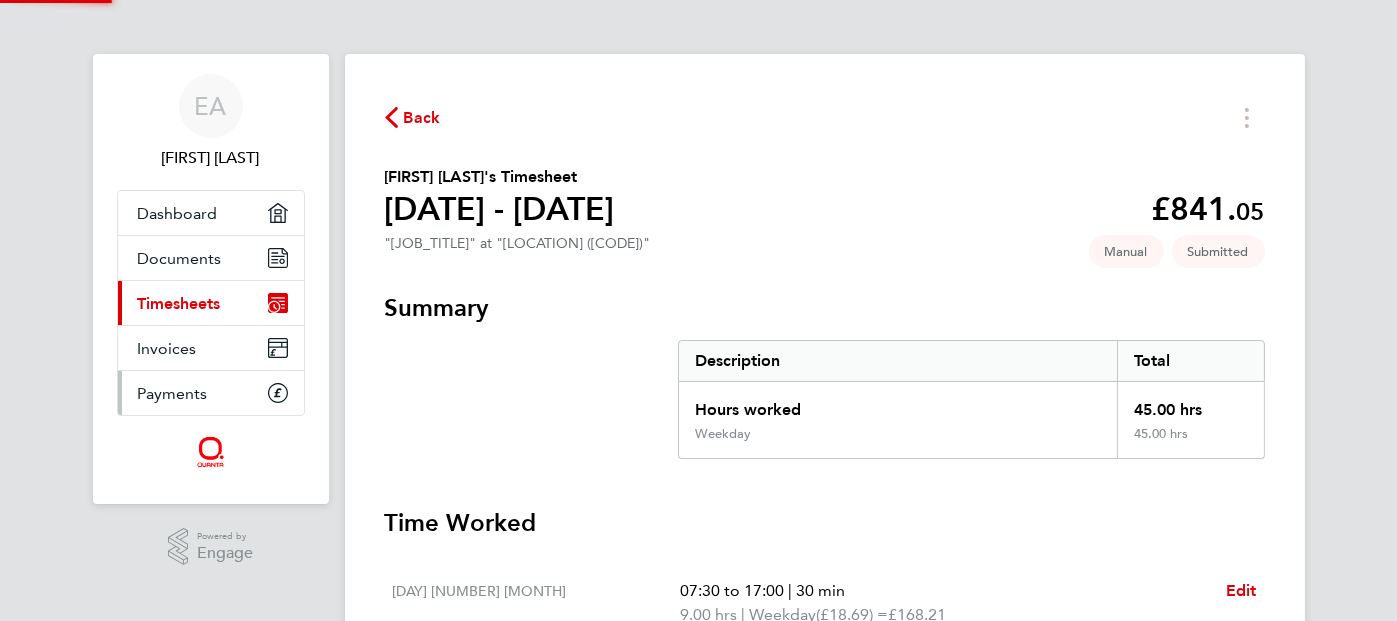 scroll, scrollTop: 0, scrollLeft: 0, axis: both 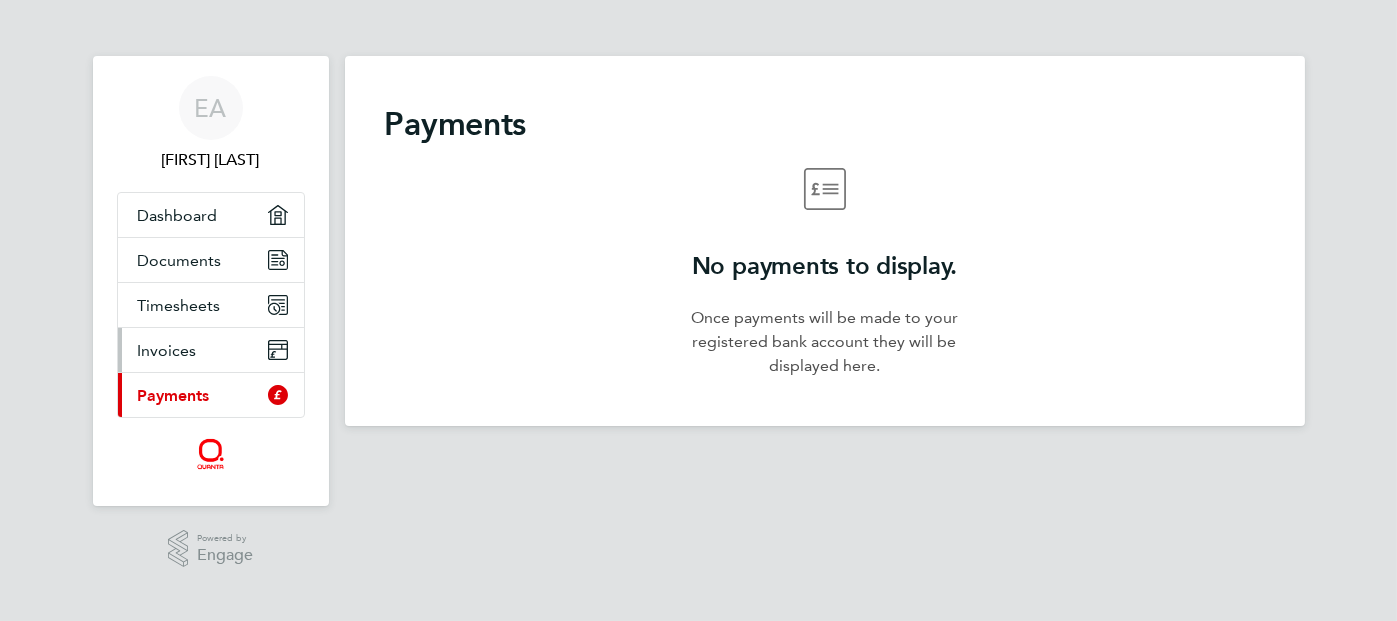 click on "Invoices" at bounding box center (167, 350) 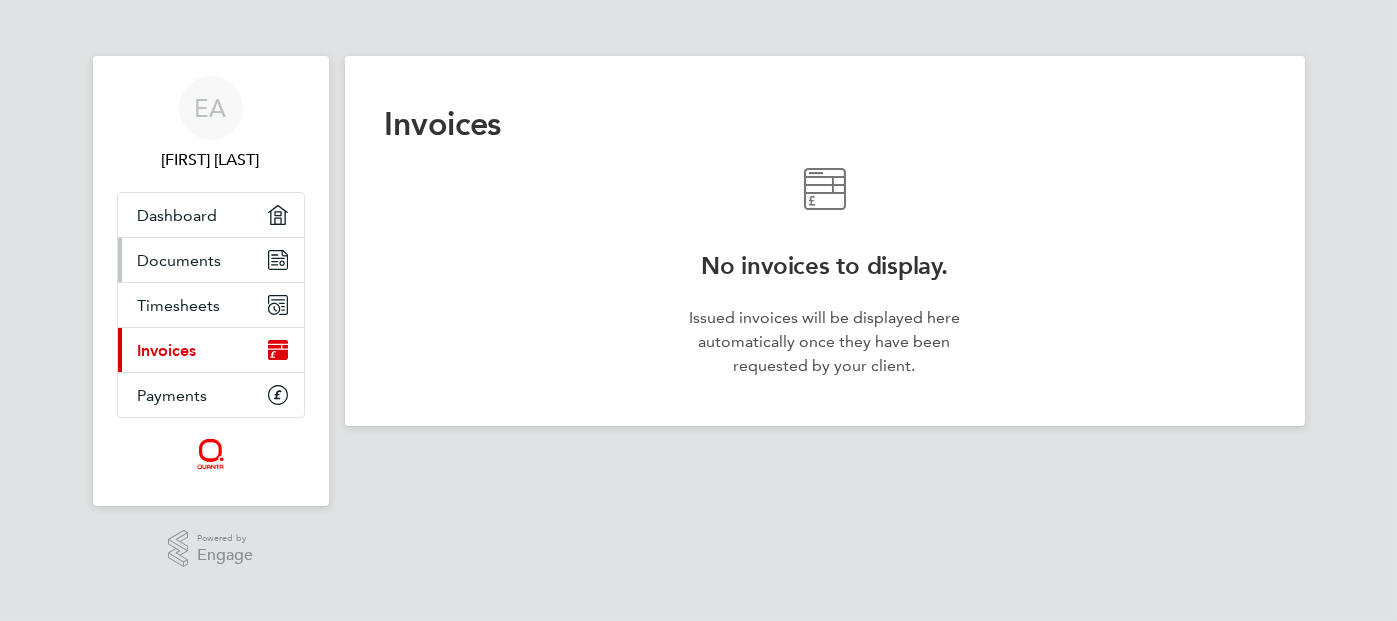 click on "Documents" at bounding box center (180, 260) 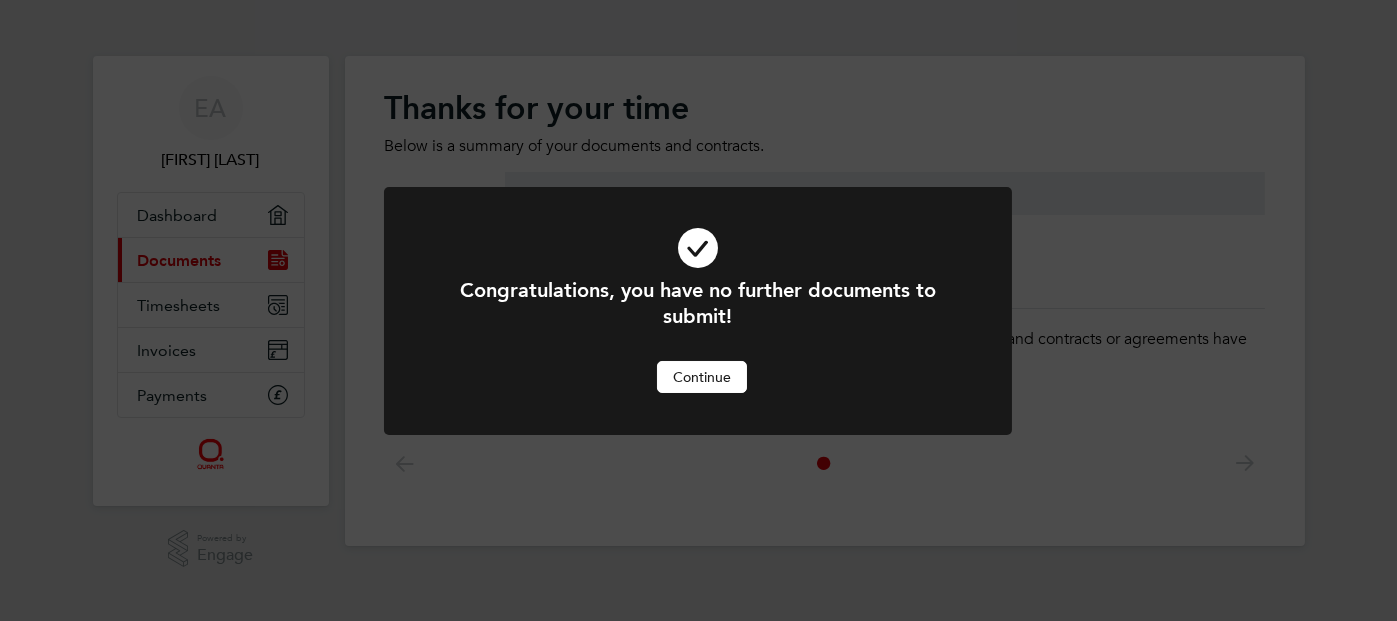 click on "Continue" at bounding box center (702, 377) 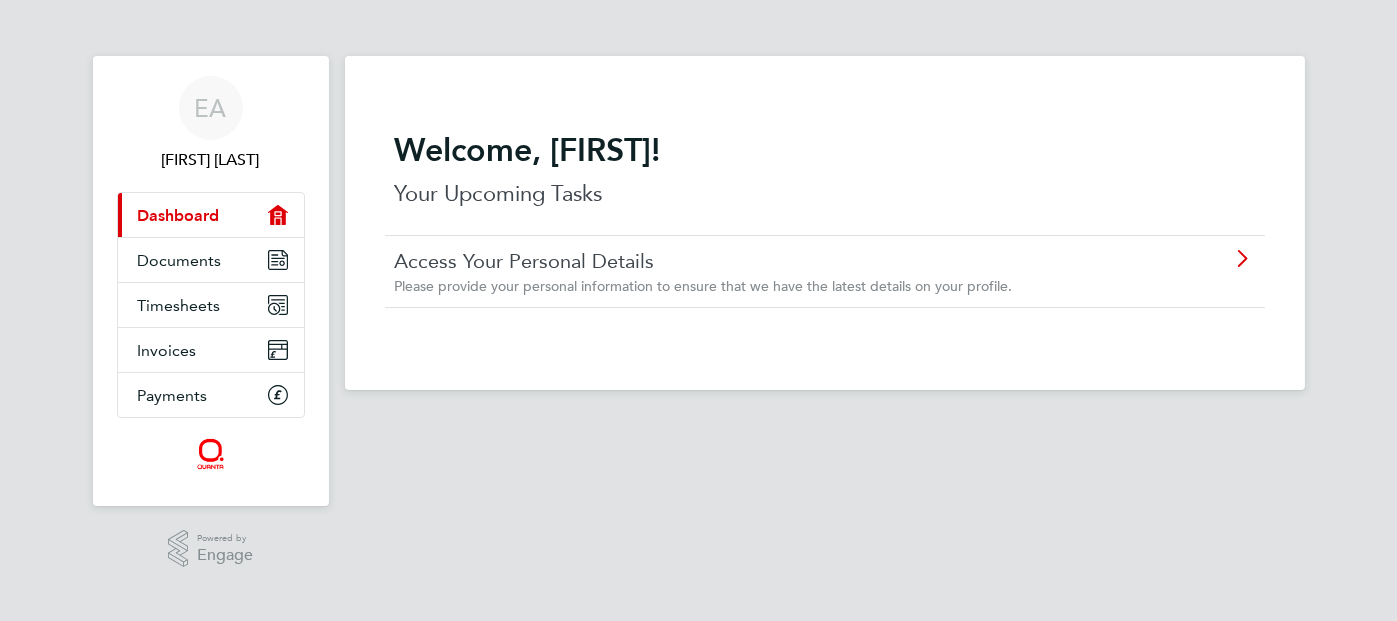 click on "Access Your Personal Details" 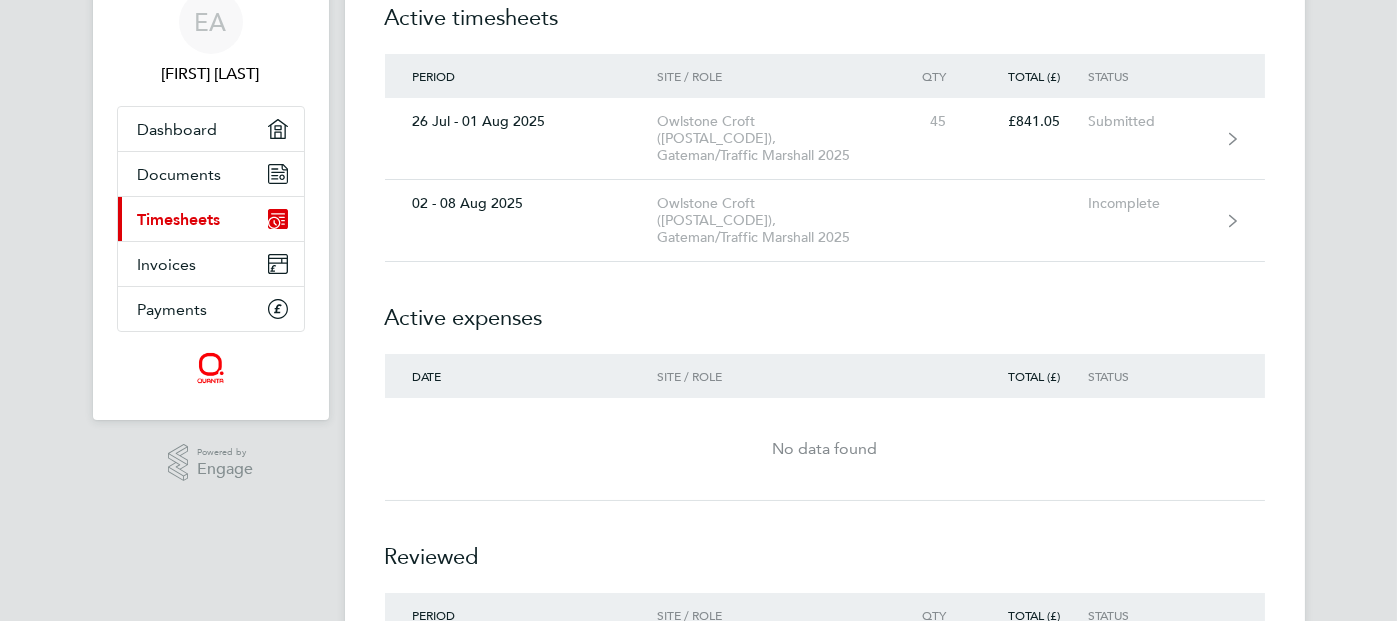 scroll, scrollTop: 87, scrollLeft: 0, axis: vertical 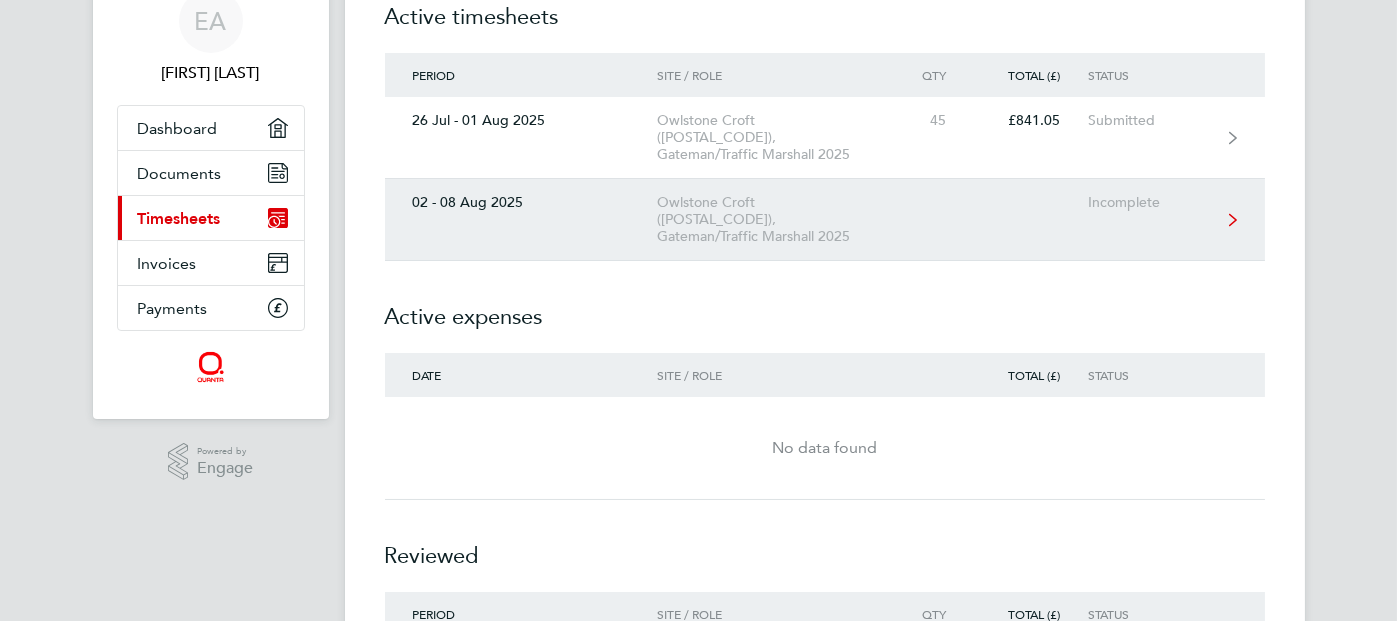click on "Owlstone Croft ([POSTAL_CODE]), Gateman/Traffic Marshall 2025" 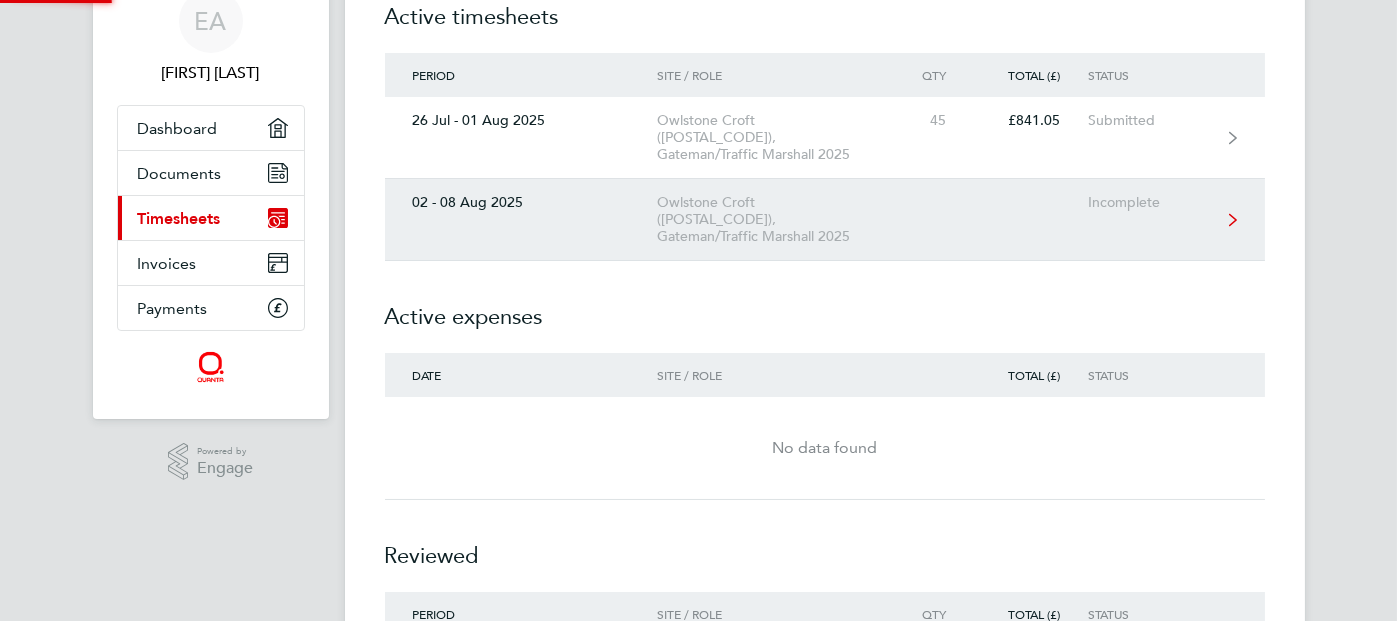 scroll, scrollTop: 0, scrollLeft: 0, axis: both 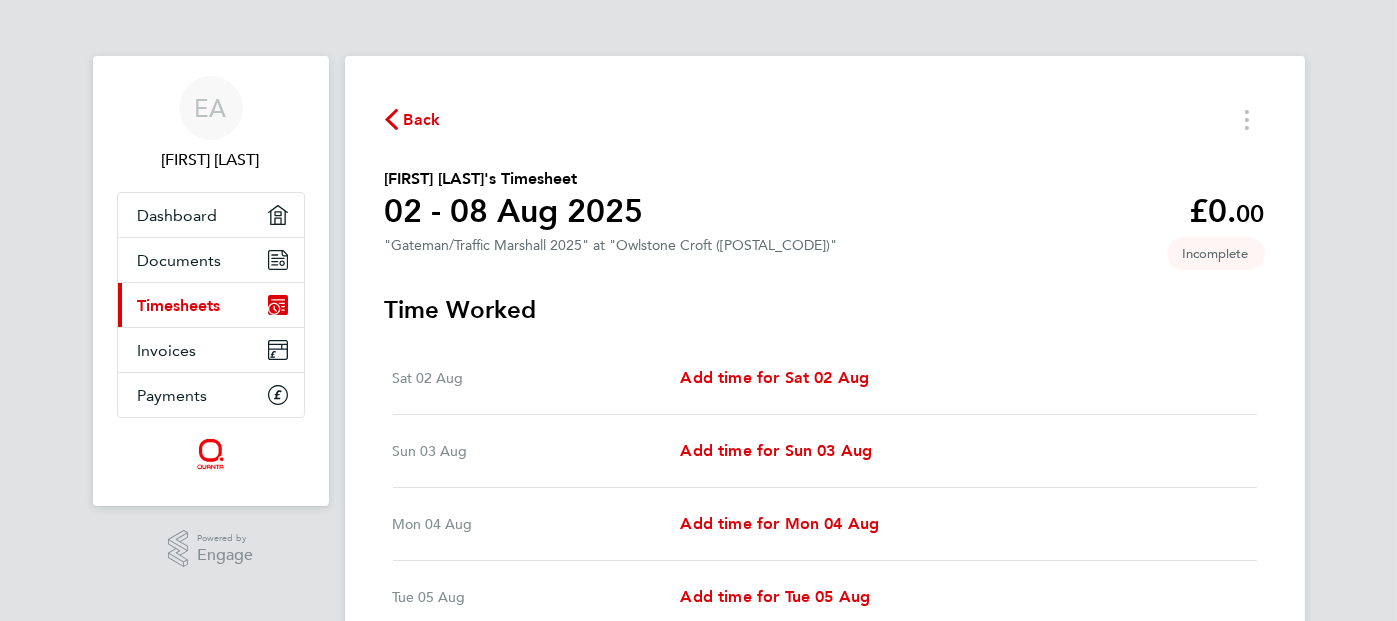 click on "EA   [FIRST] [LAST]   Applications:   Dashboard
Documents
Current page:   Timesheets
Invoices
Payments
.st0{fill:#C0C1C2;}
Powered by Engage
Back
[FIRST] [LAST]'s Timesheet   02 - 08 Aug 2025   £0. 00  "Gateman/Traffic Marshall 2025" at "Owlstone Croft ([POSTAL_CODE])"   Incomplete   Time Worked   Sat 02 Aug   Add time for Sat 02 Aug   Add time for Sat 02 Aug   Sun 03 Aug   Add time for Sun 03 Aug   Add time for Sun 03 Aug   Mon 04 Aug   Add time for Mon 04 Aug   Add time for Mon 04 Aug   Tue 05 Aug   Add time for Tue 05 Aug   Add time for Tue 05 Aug   Wed 06 Aug   Add time for Wed 06 Aug   Add time for Wed 06 Aug   Thu 07 Aug   Add time for Thu 07 Aug   Add time for Thu 07 Aug   Fri 08 Aug   Add time for Fri 08 Aug   Add time for Fri 08 Aug   Submit For Approval" at bounding box center (698, 514) 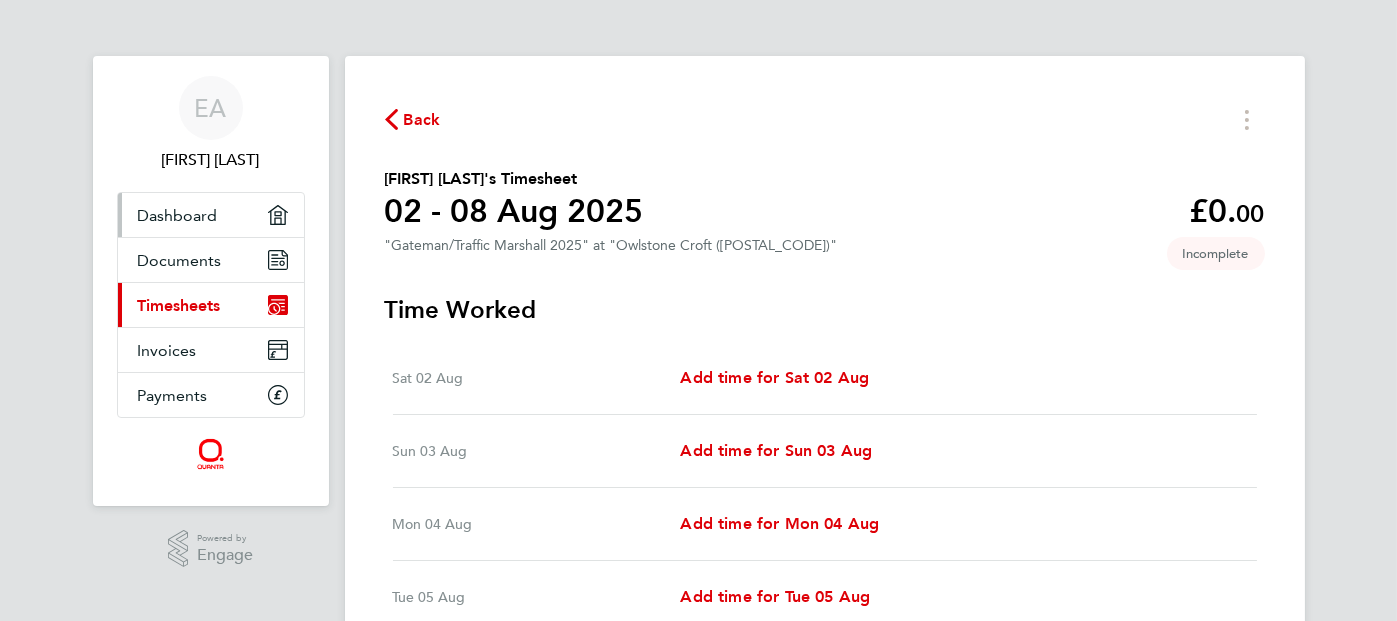 click on "Dashboard" at bounding box center [178, 215] 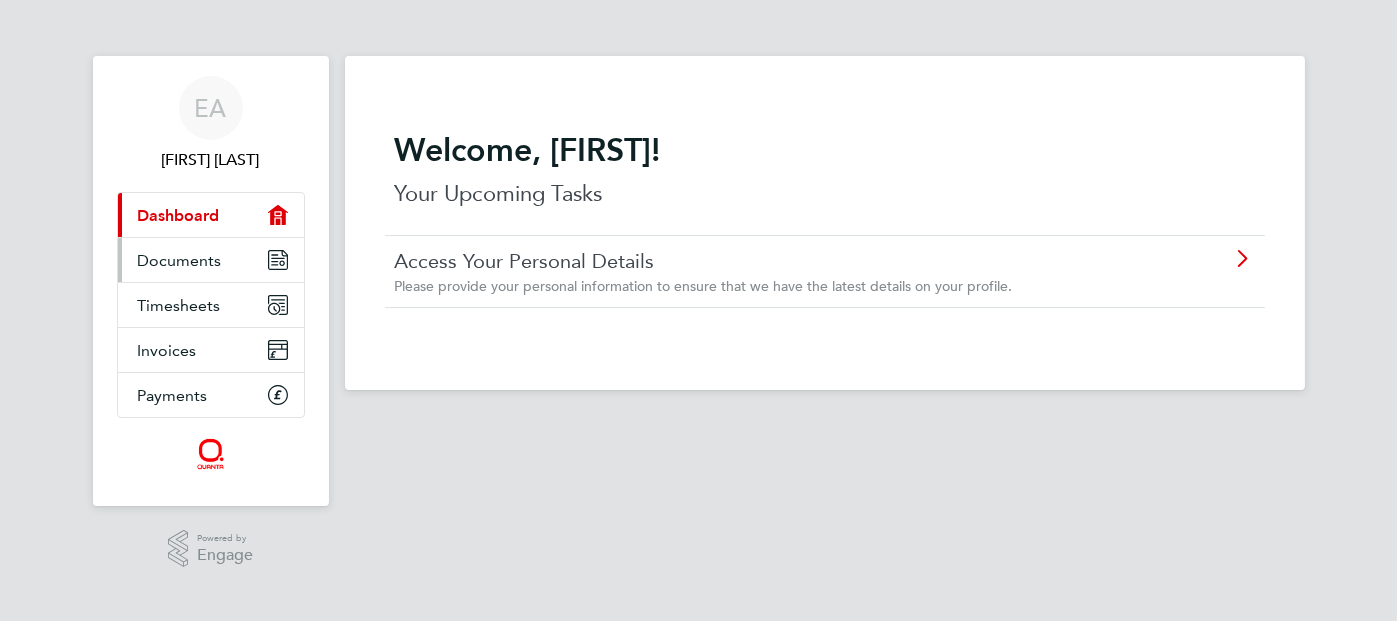 click on "Documents" at bounding box center (211, 260) 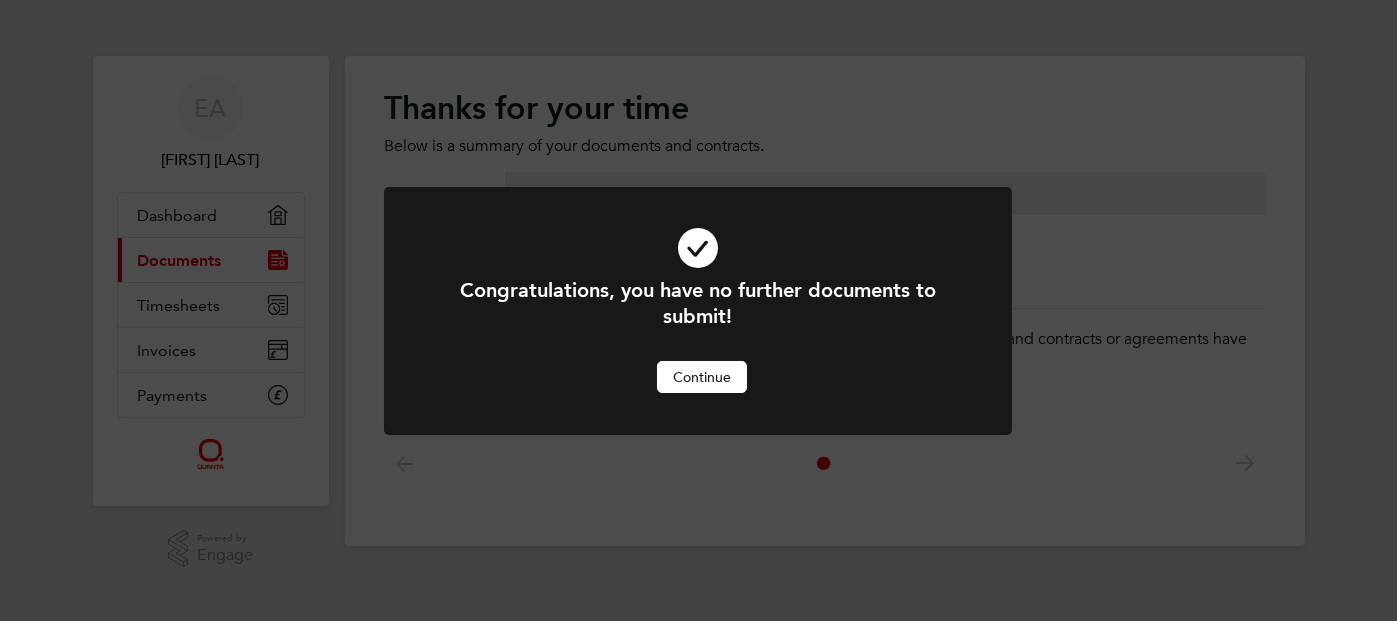 click on "Continue" at bounding box center (702, 377) 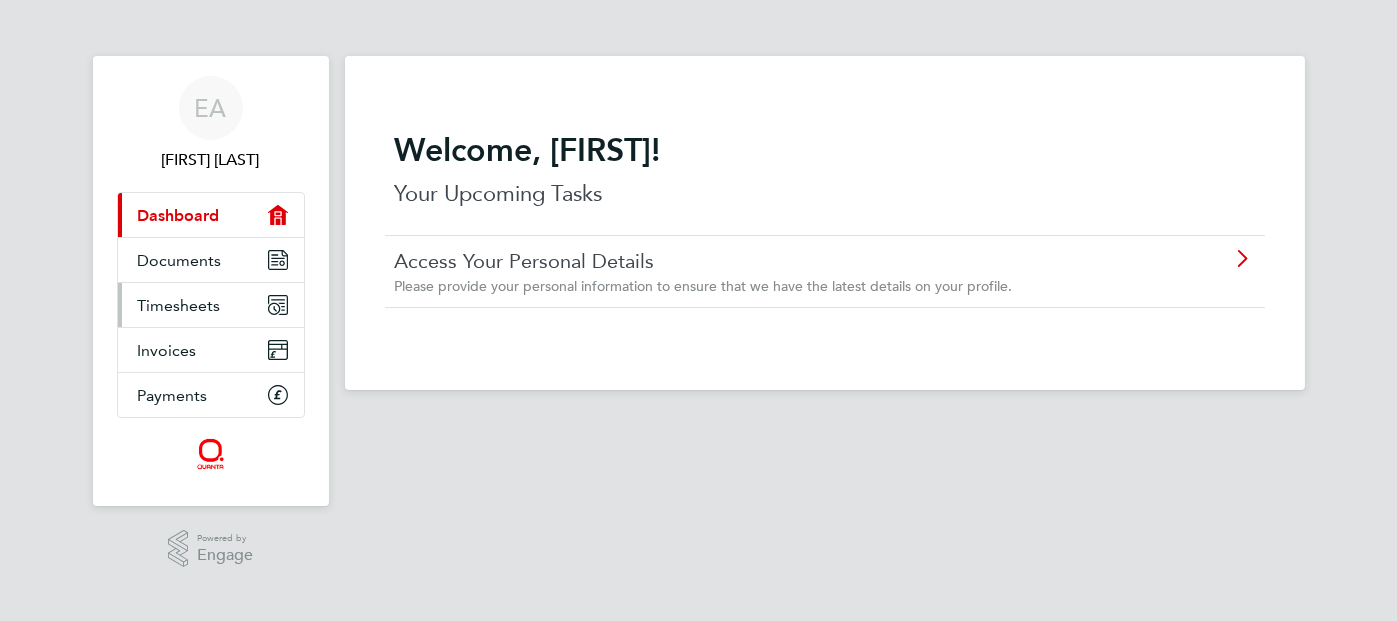click on "Timesheets" at bounding box center [179, 305] 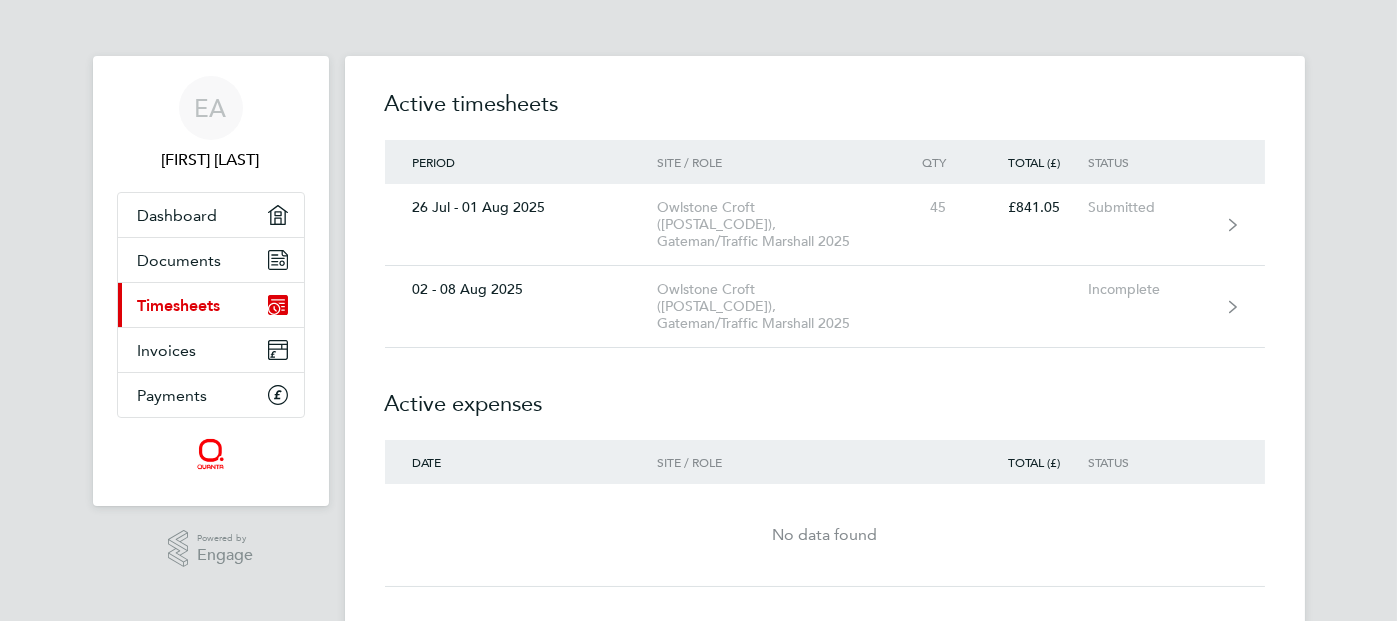 scroll, scrollTop: 0, scrollLeft: 0, axis: both 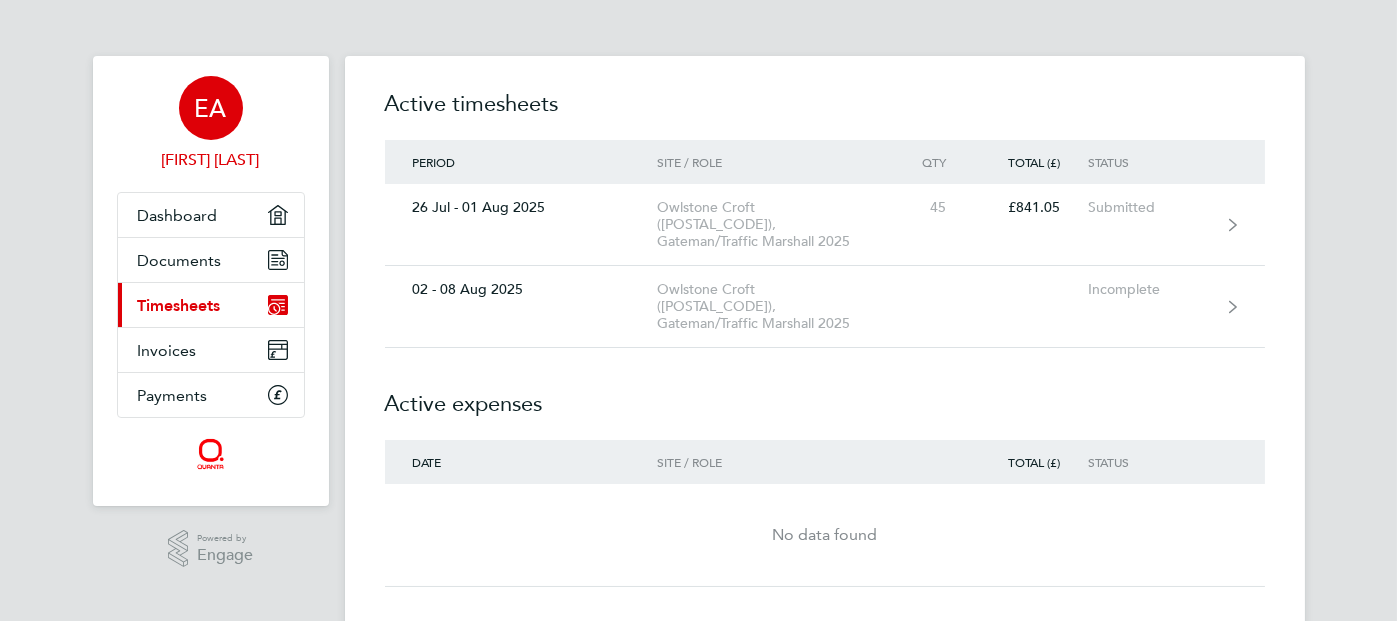 click on "EA" at bounding box center (211, 108) 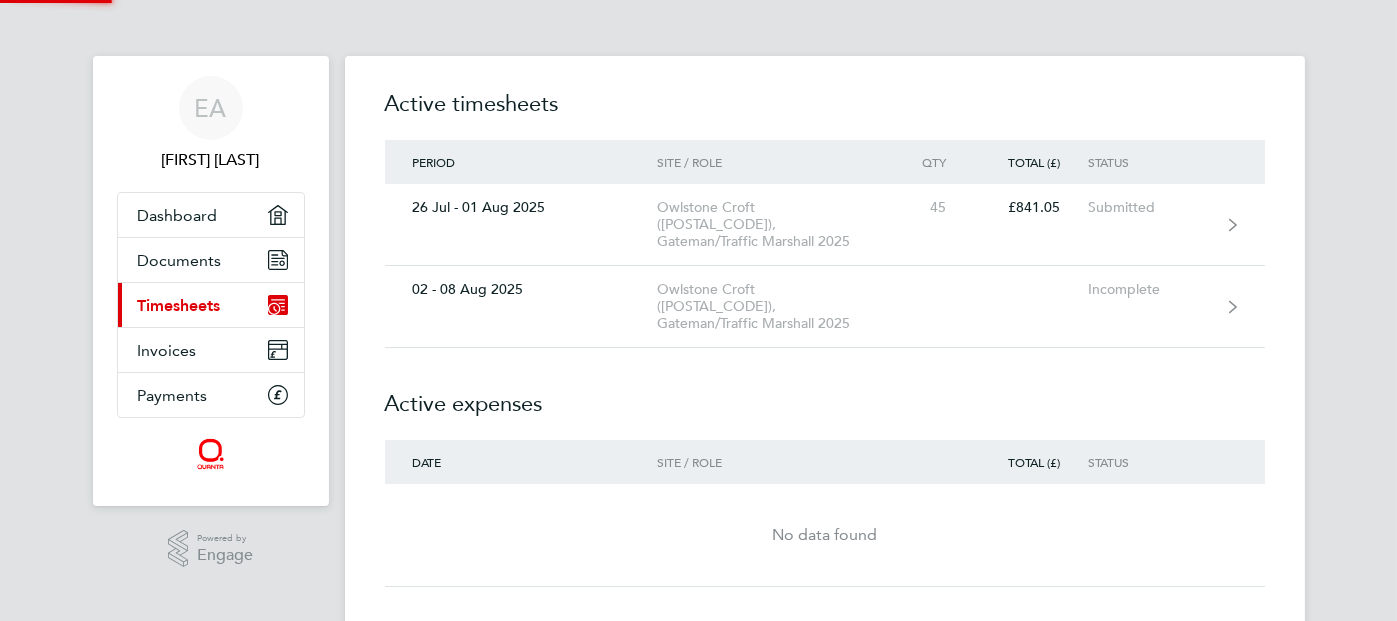 scroll, scrollTop: 0, scrollLeft: 0, axis: both 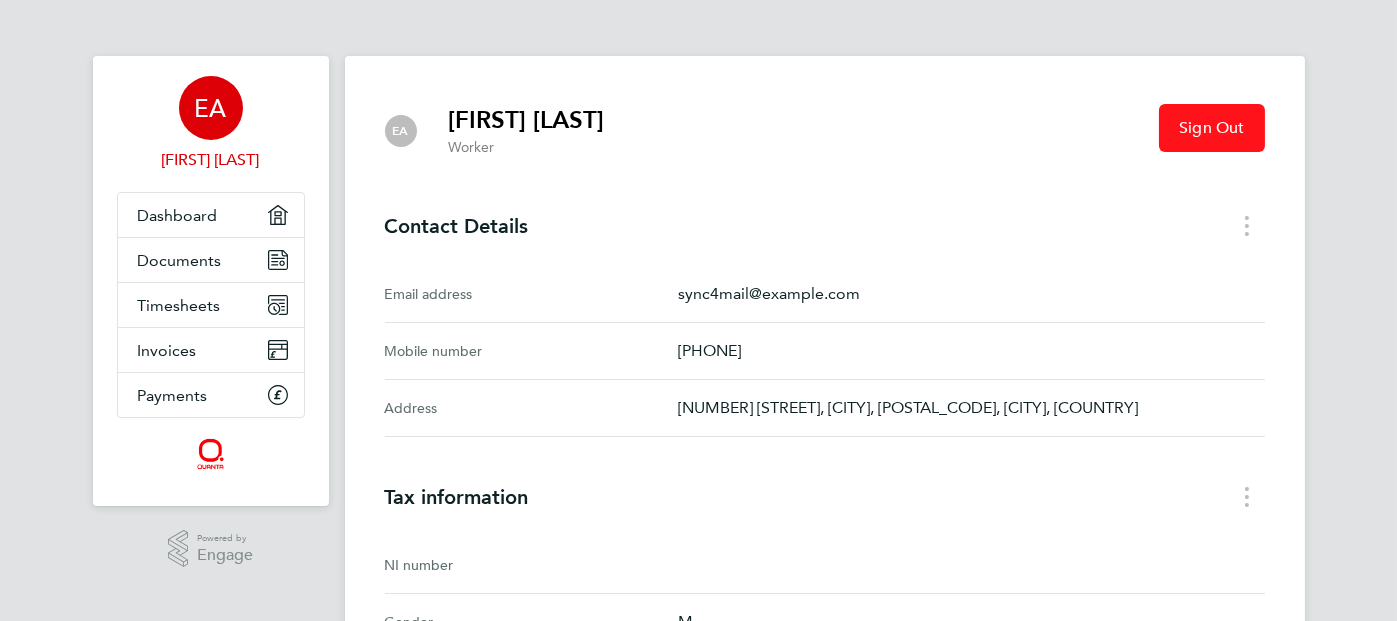 click on "Sign Out" at bounding box center (1211, 128) 